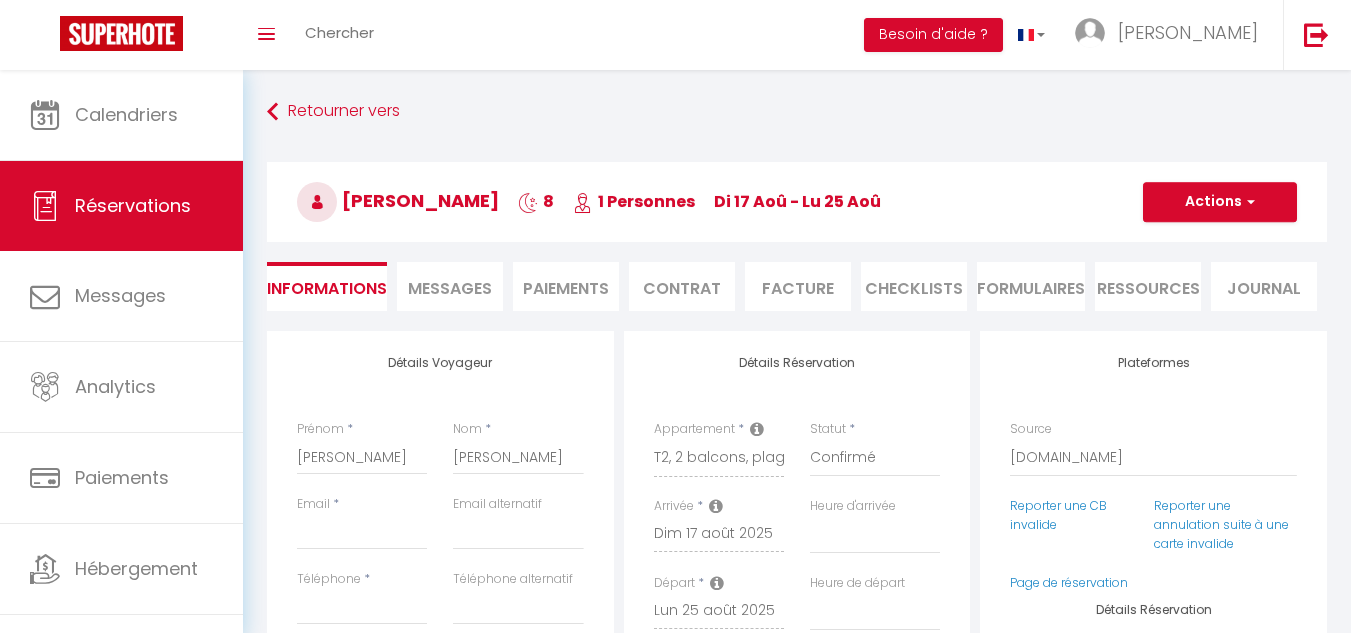 select 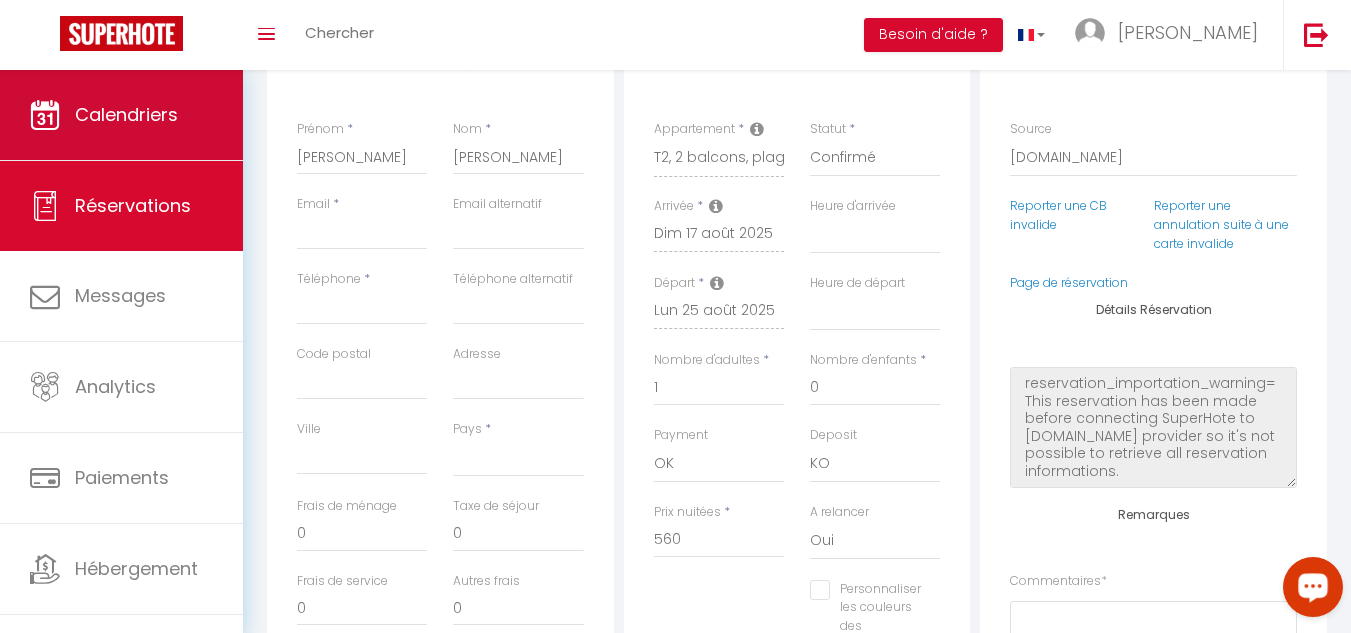 scroll, scrollTop: 300, scrollLeft: 0, axis: vertical 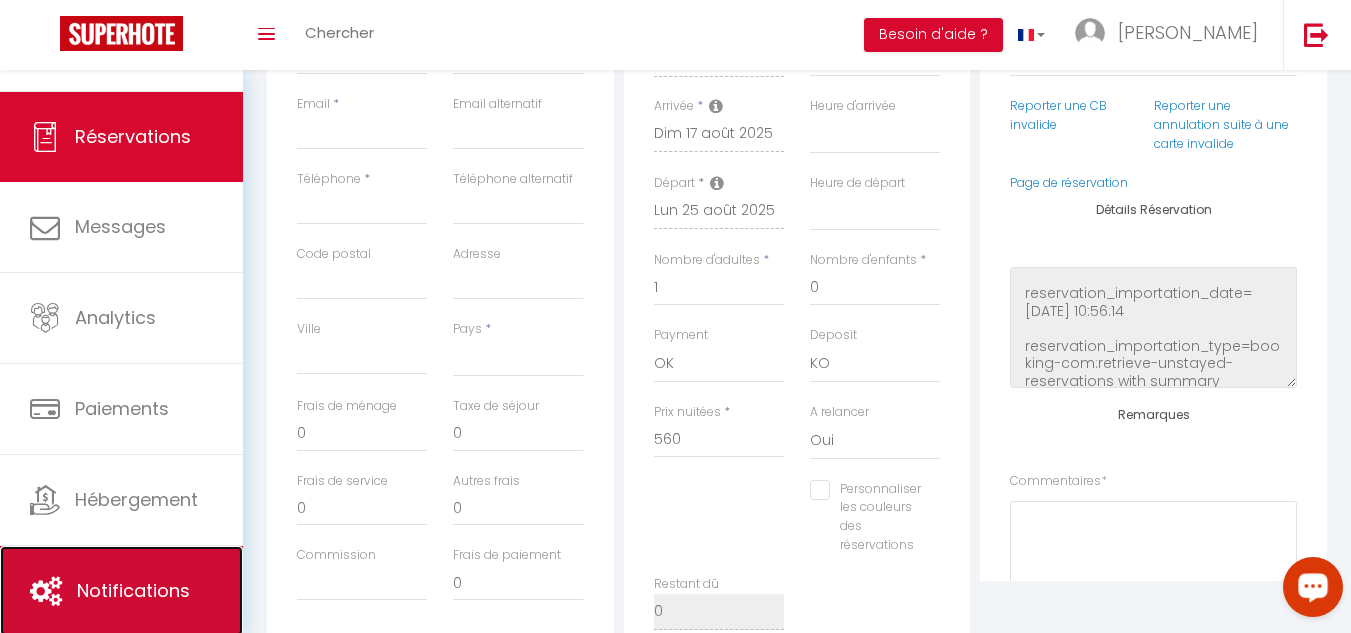 click on "Notifications" at bounding box center [133, 590] 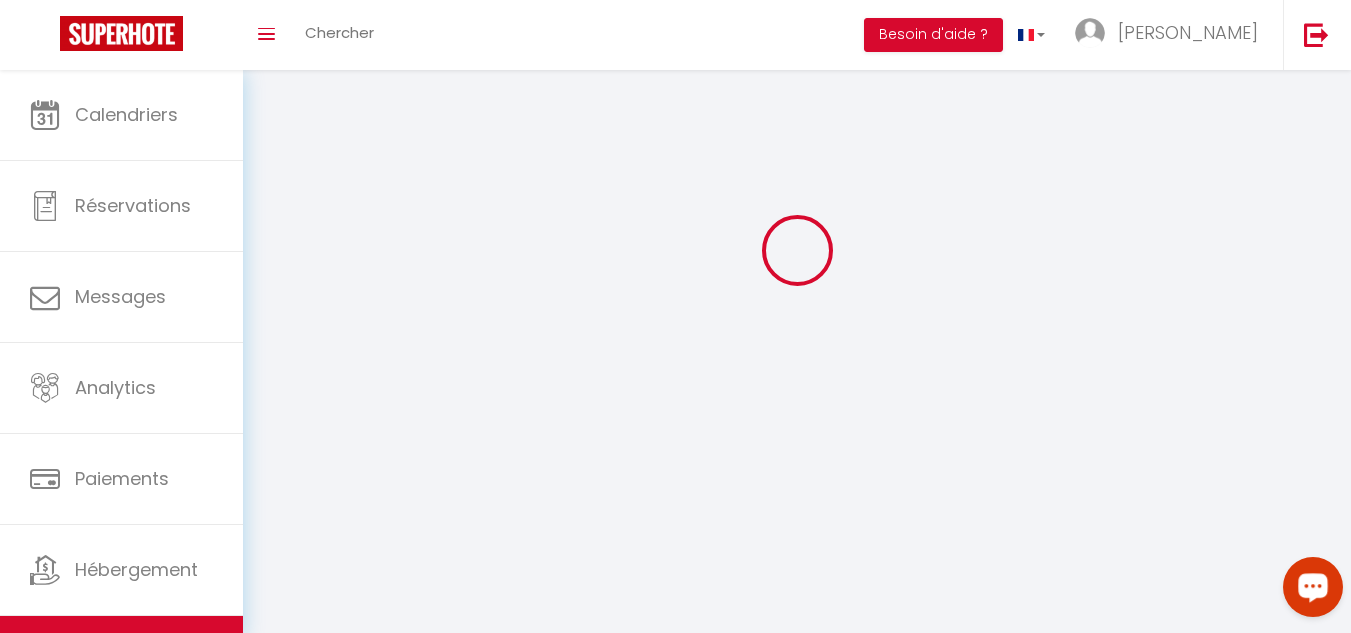 scroll, scrollTop: 0, scrollLeft: 0, axis: both 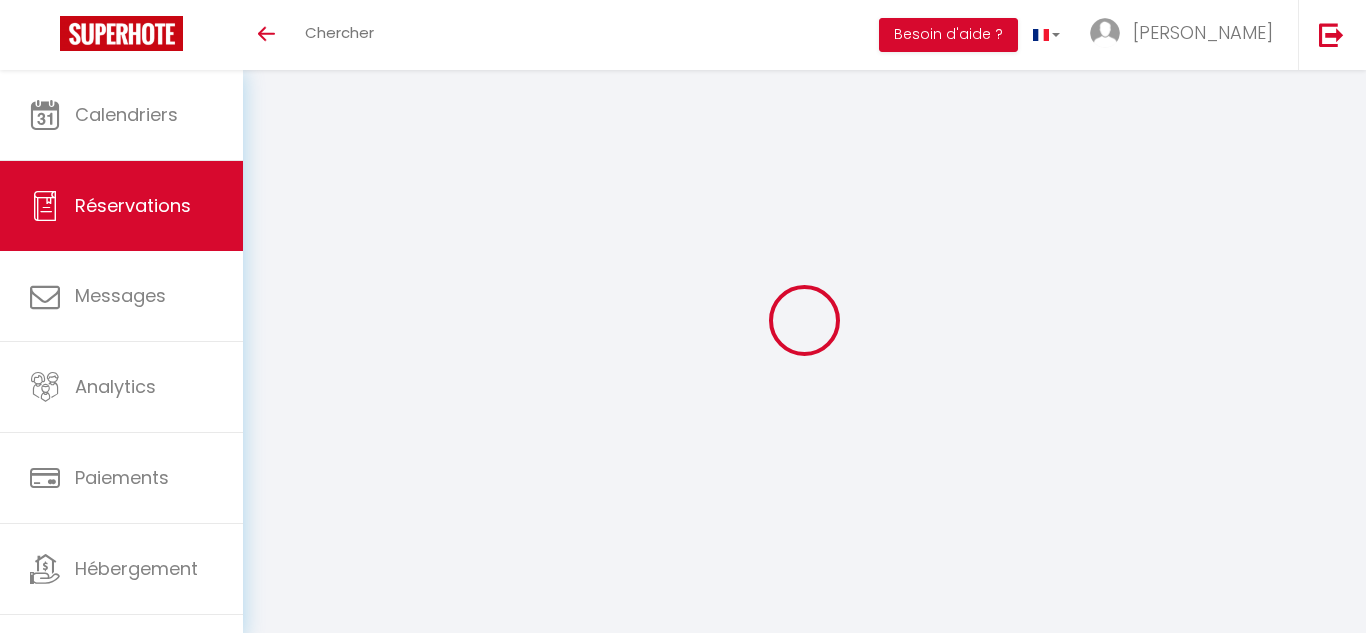 select on "DE" 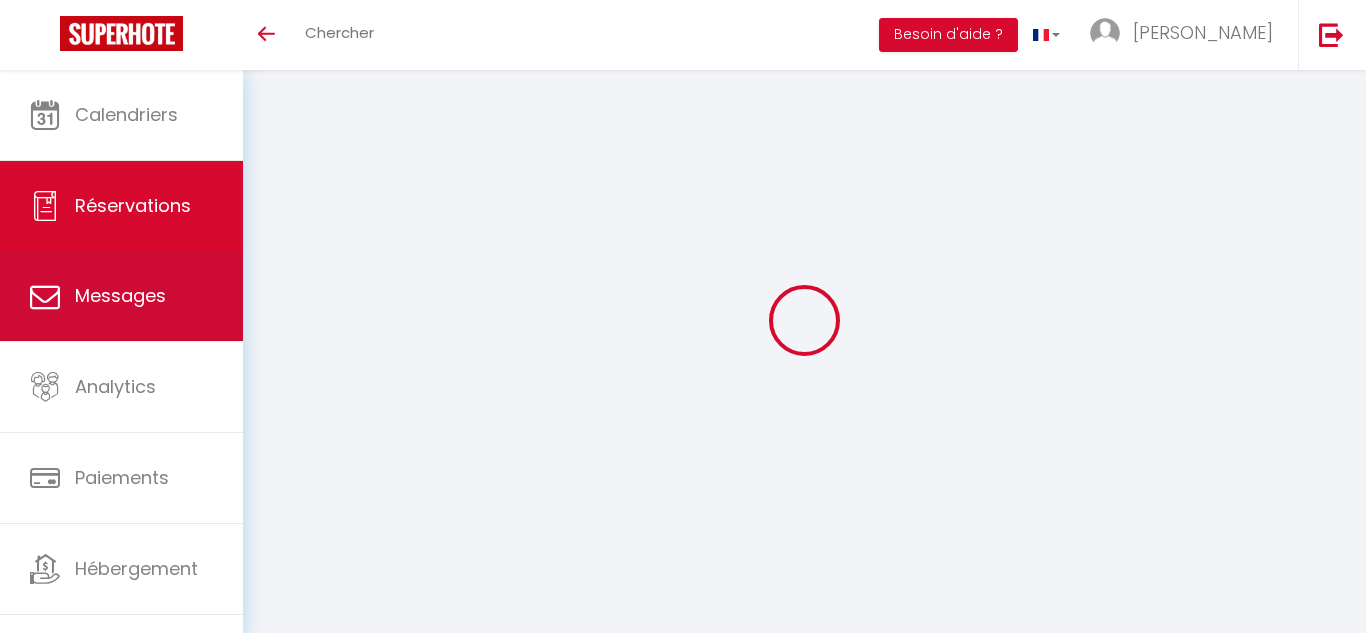 select 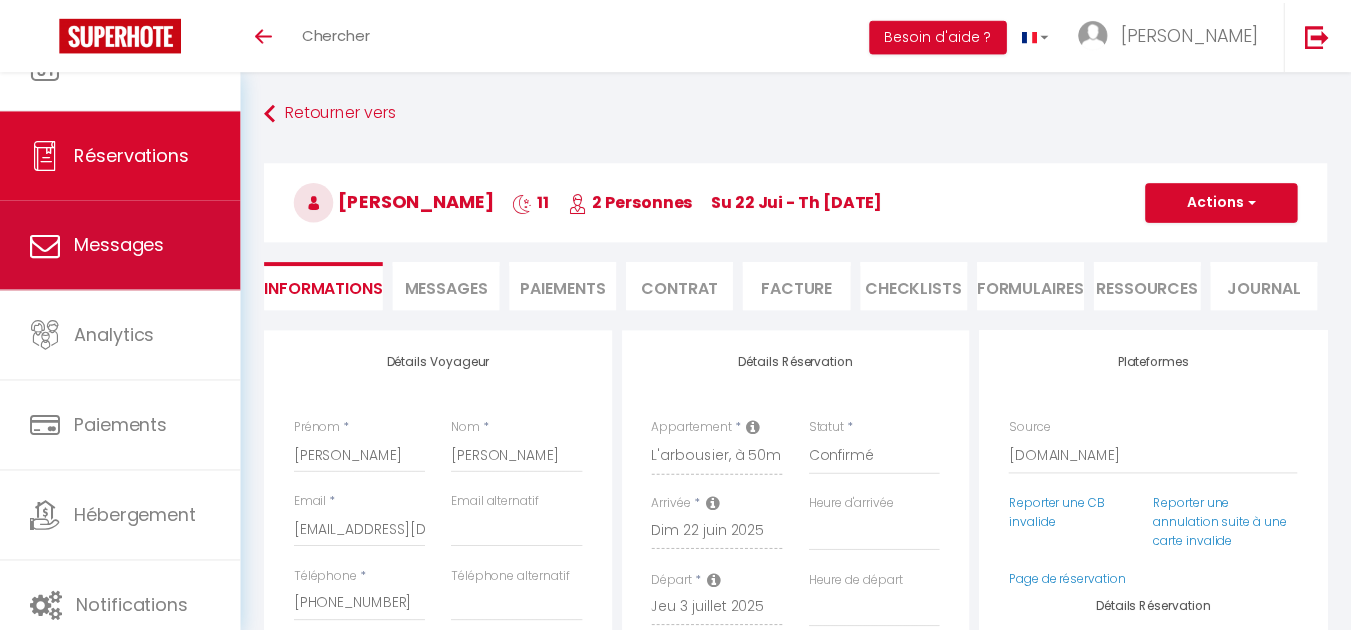 scroll, scrollTop: 76, scrollLeft: 0, axis: vertical 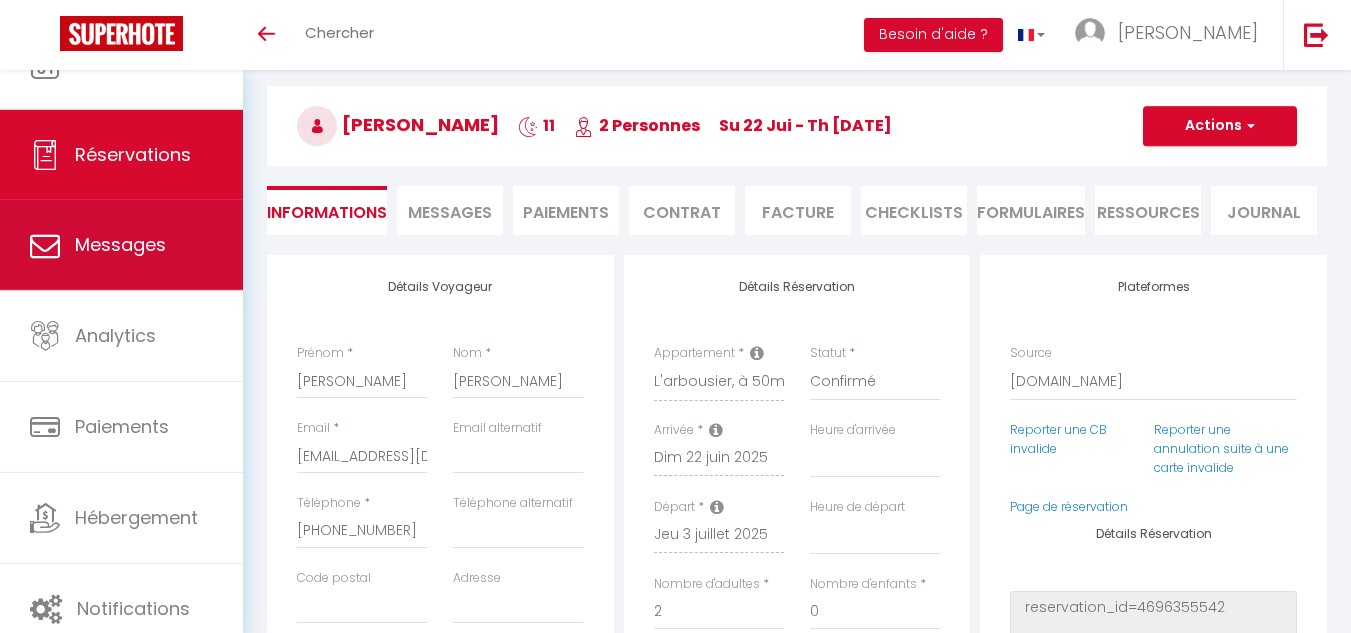 type on "30" 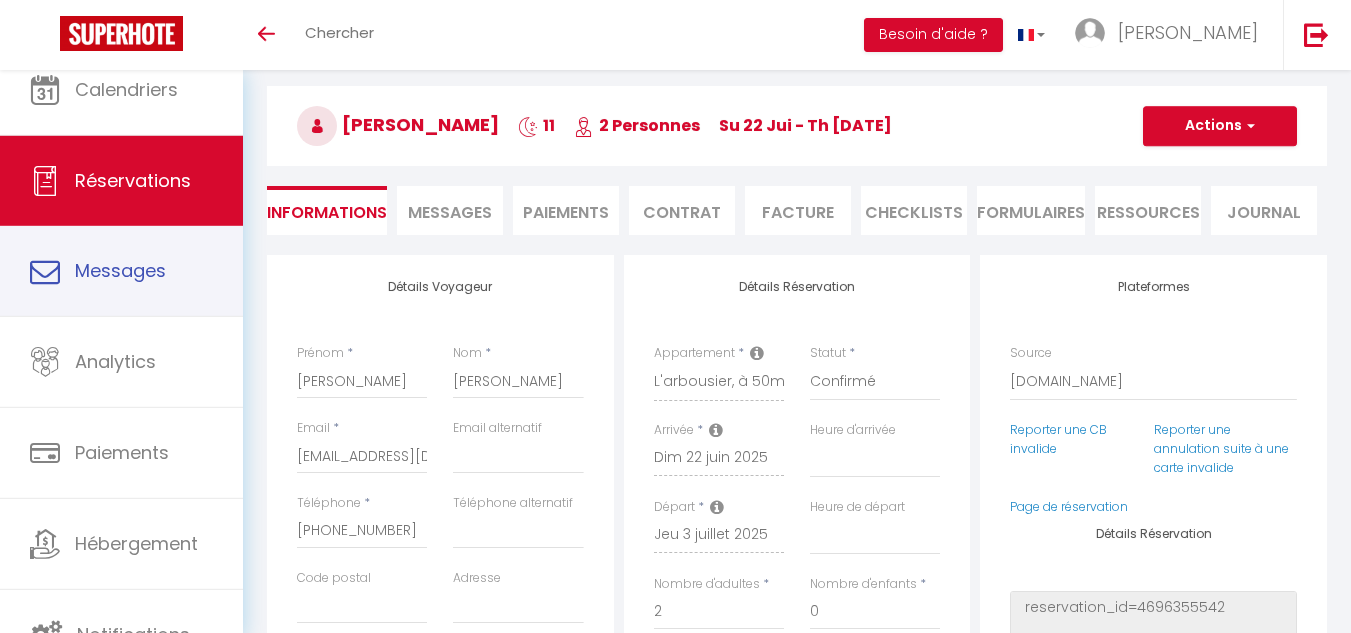 select 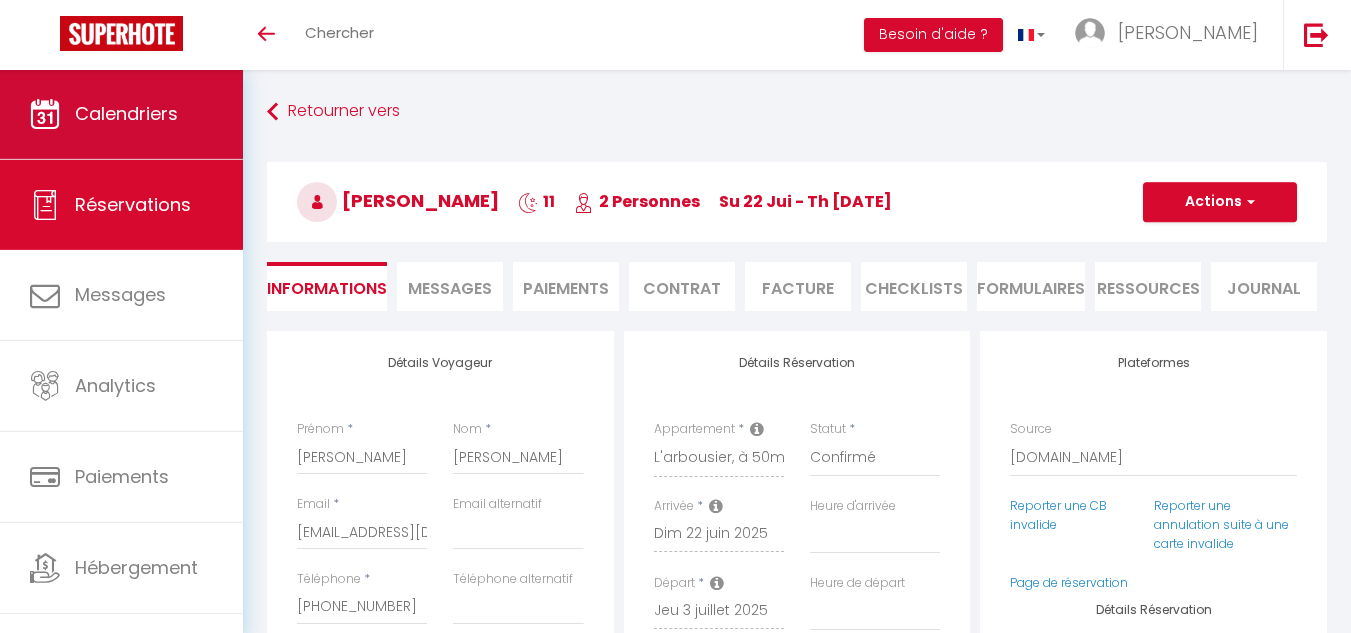 click on "Calendriers" at bounding box center (126, 113) 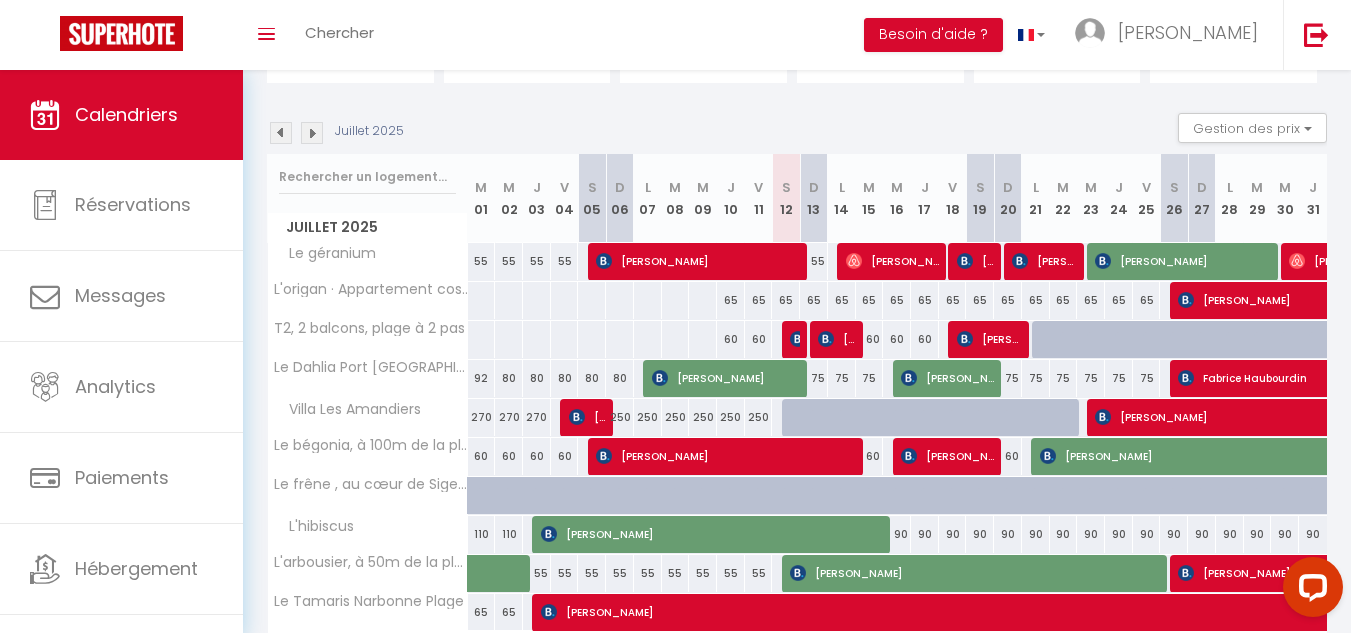 scroll, scrollTop: 0, scrollLeft: 0, axis: both 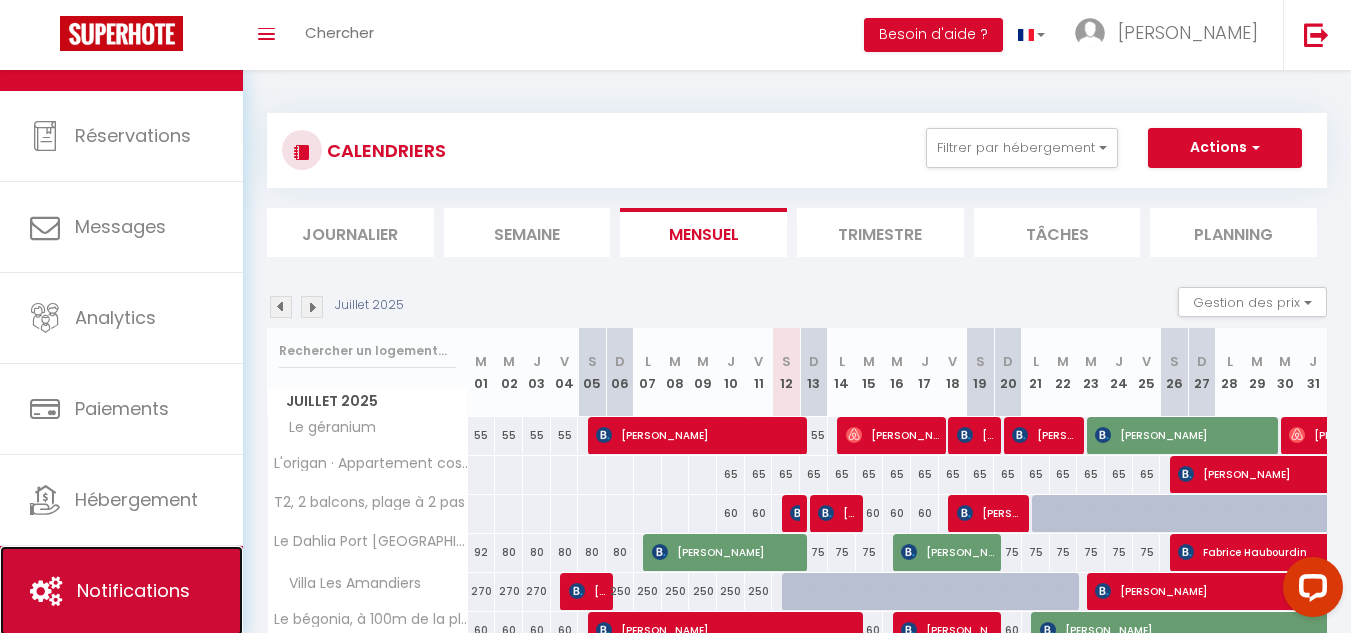 click on "Notifications" at bounding box center [121, 591] 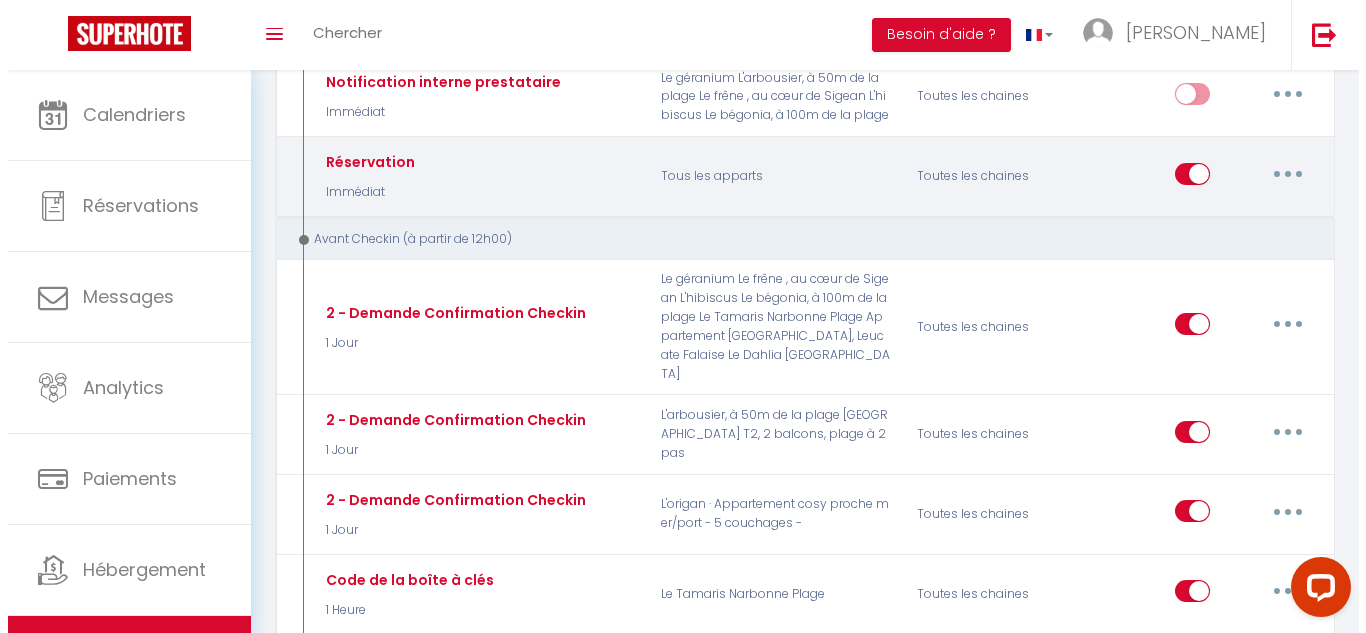 scroll, scrollTop: 500, scrollLeft: 0, axis: vertical 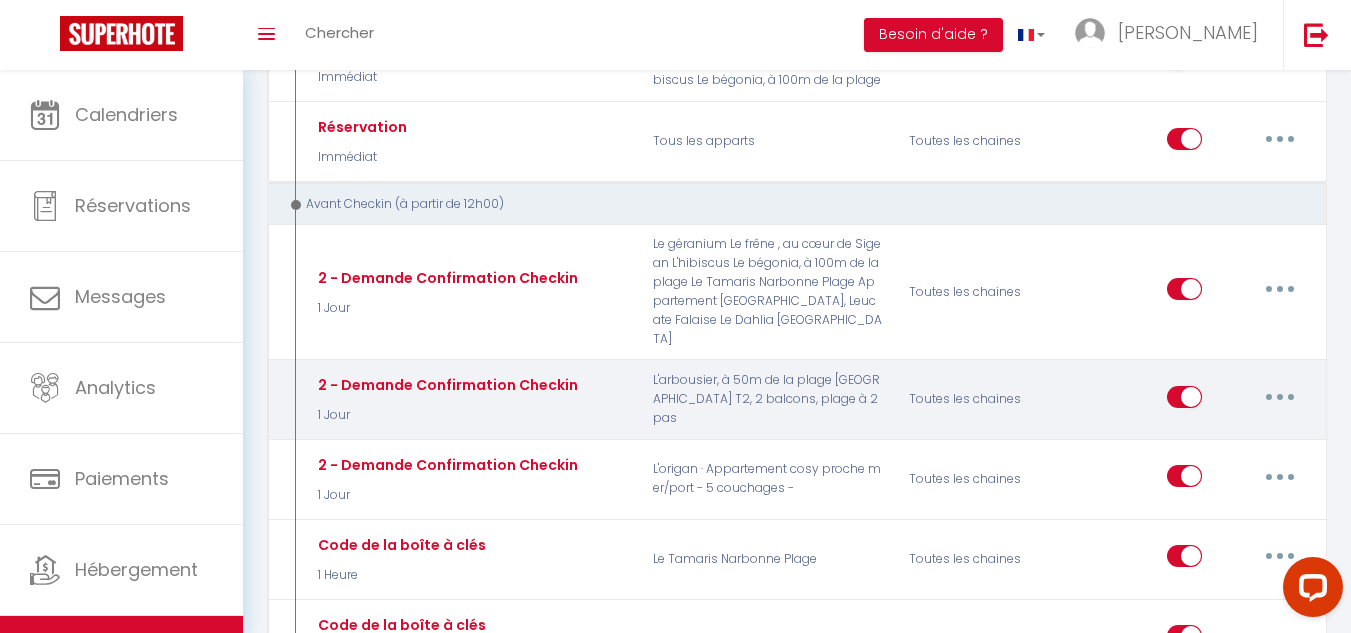 click at bounding box center [1280, 397] 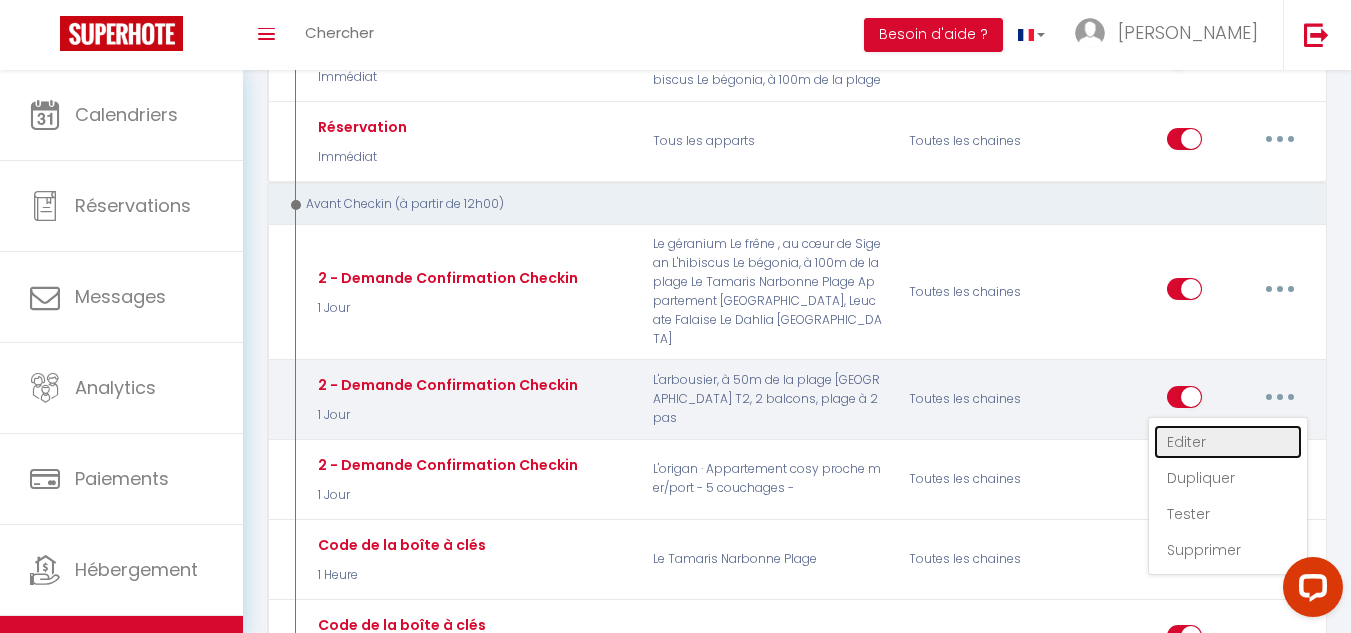 click on "Editer" at bounding box center (1228, 442) 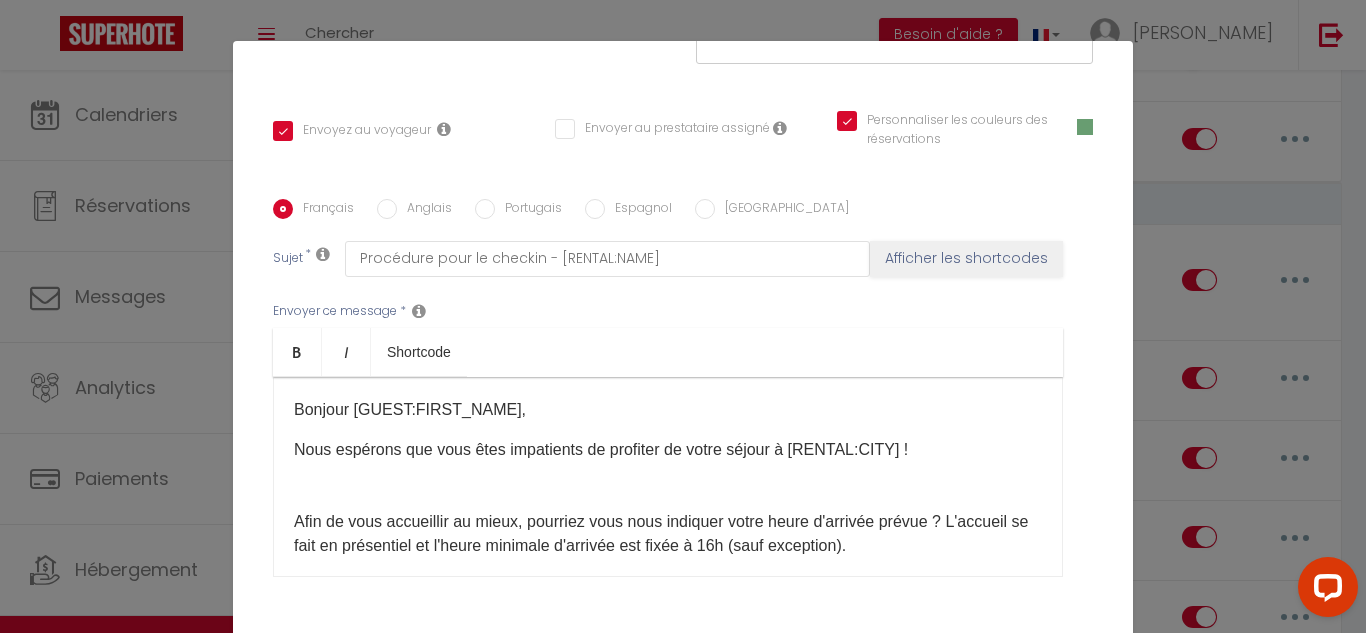 scroll, scrollTop: 400, scrollLeft: 0, axis: vertical 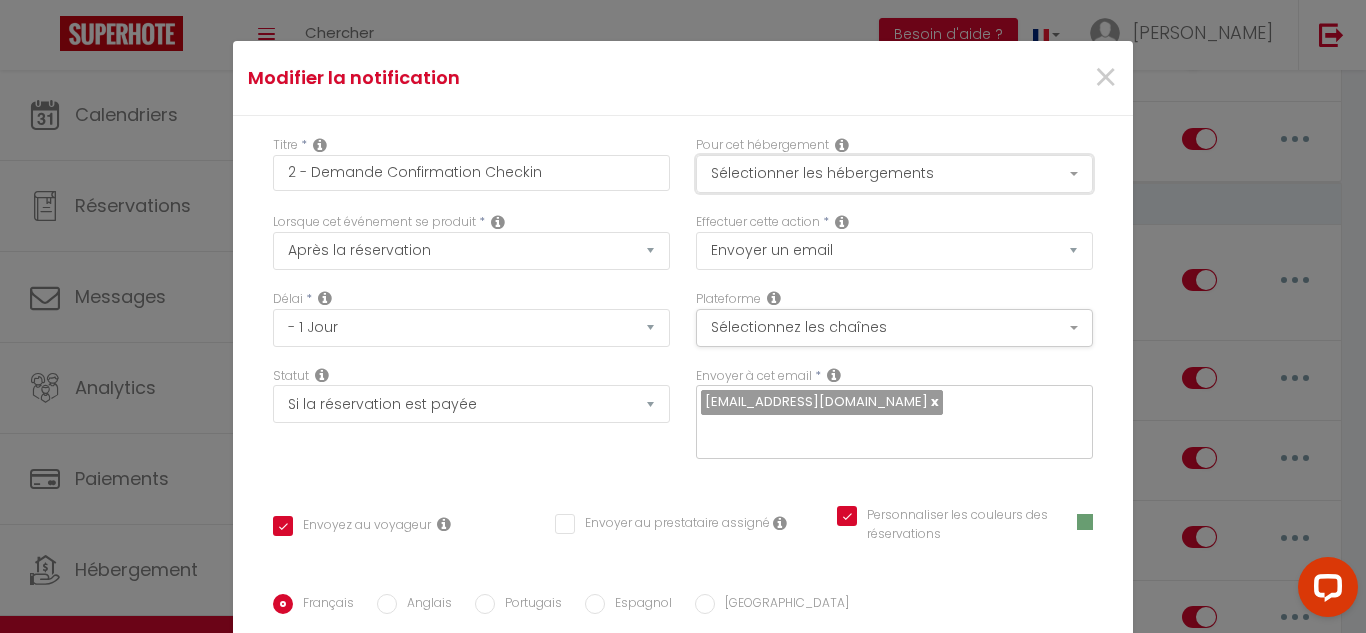 click on "Sélectionner les hébergements" at bounding box center (894, 174) 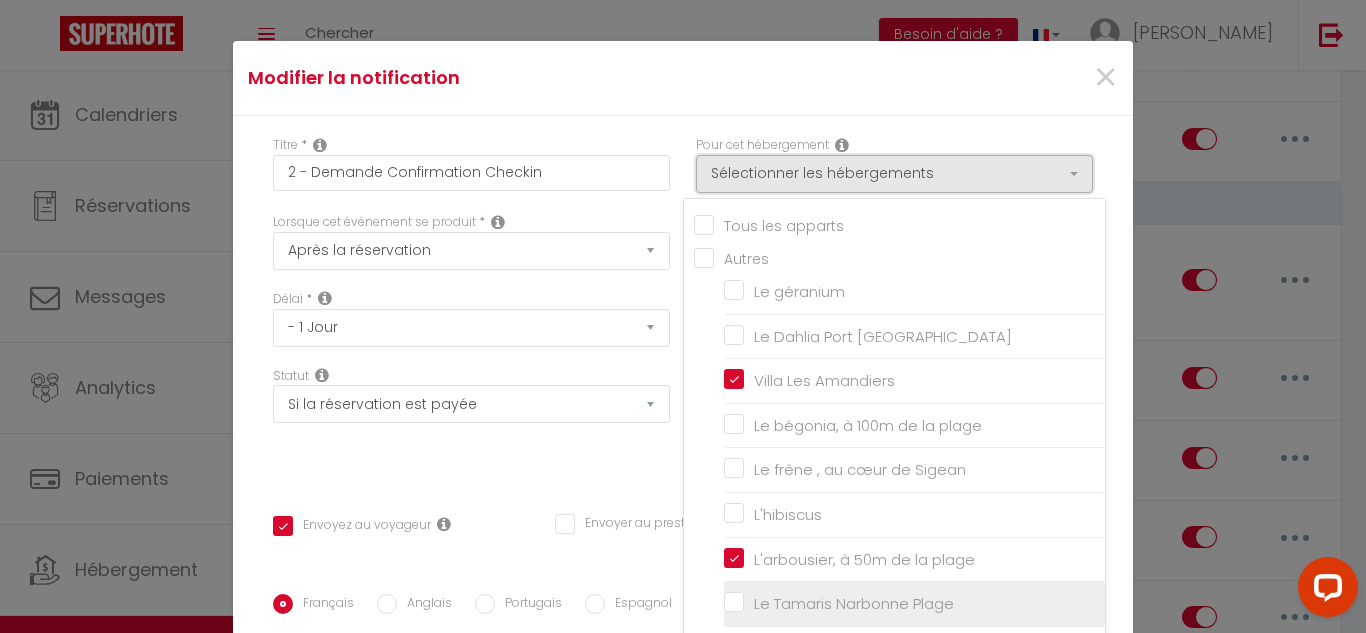 scroll, scrollTop: 102, scrollLeft: 0, axis: vertical 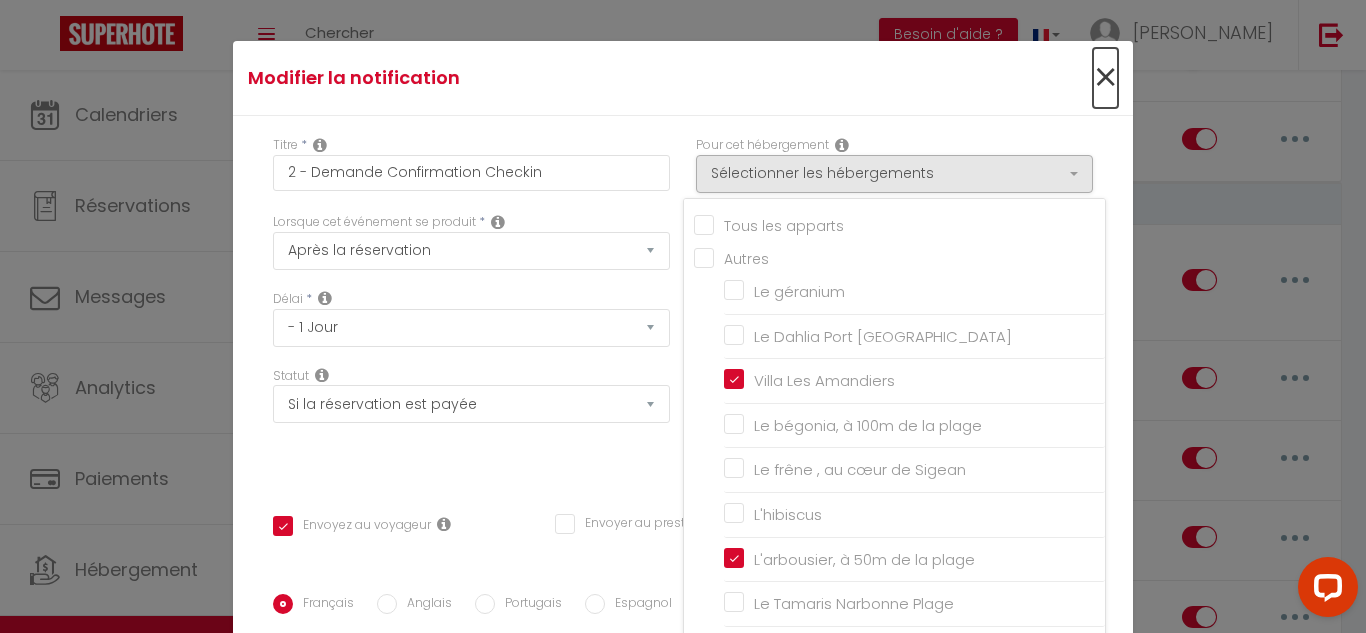 click on "×" at bounding box center (1105, 78) 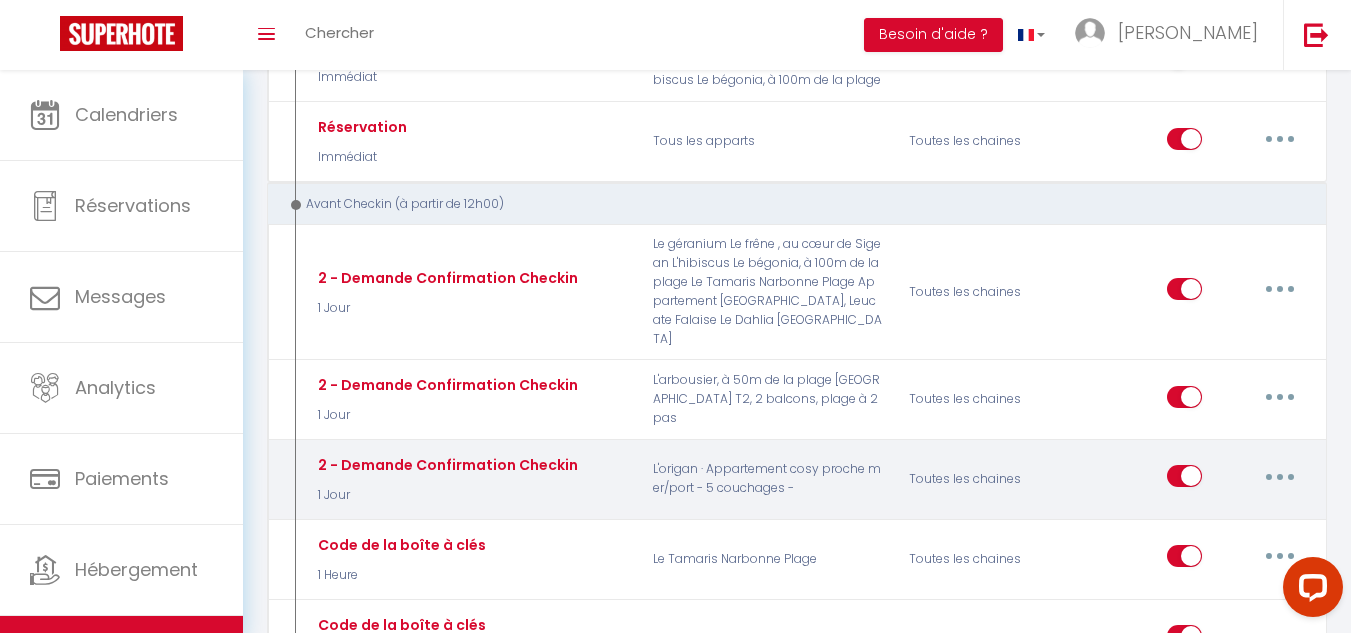 click at bounding box center (1280, 476) 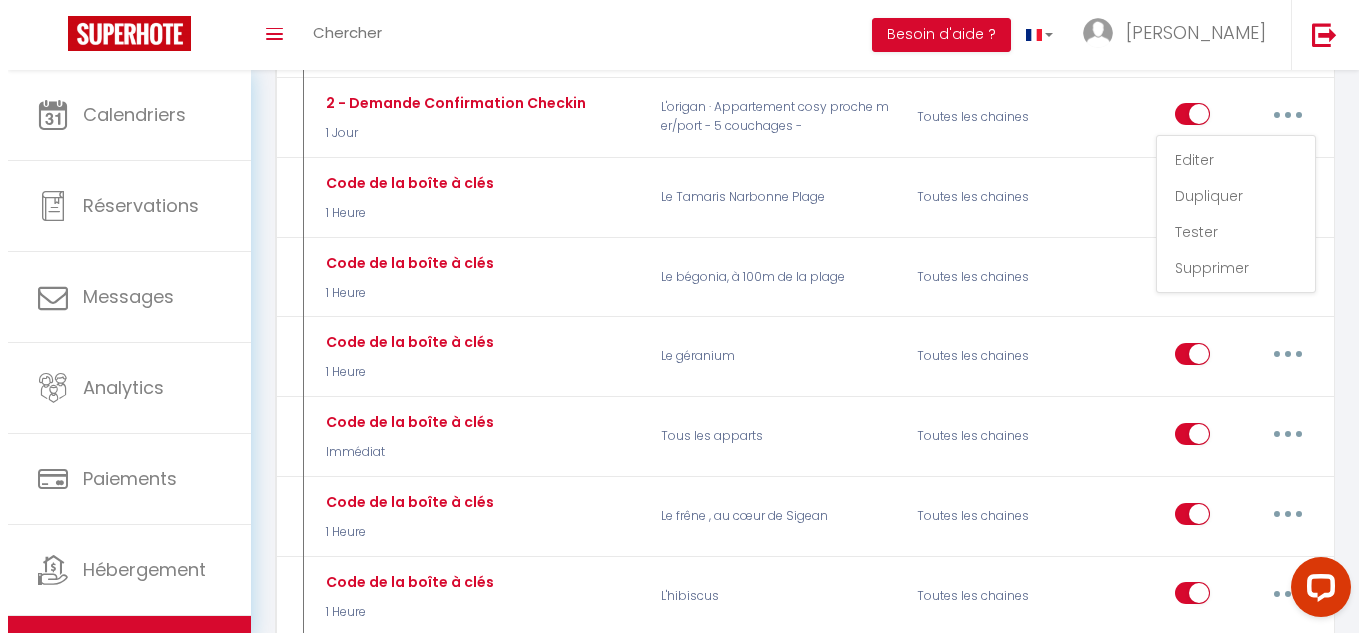 scroll, scrollTop: 800, scrollLeft: 0, axis: vertical 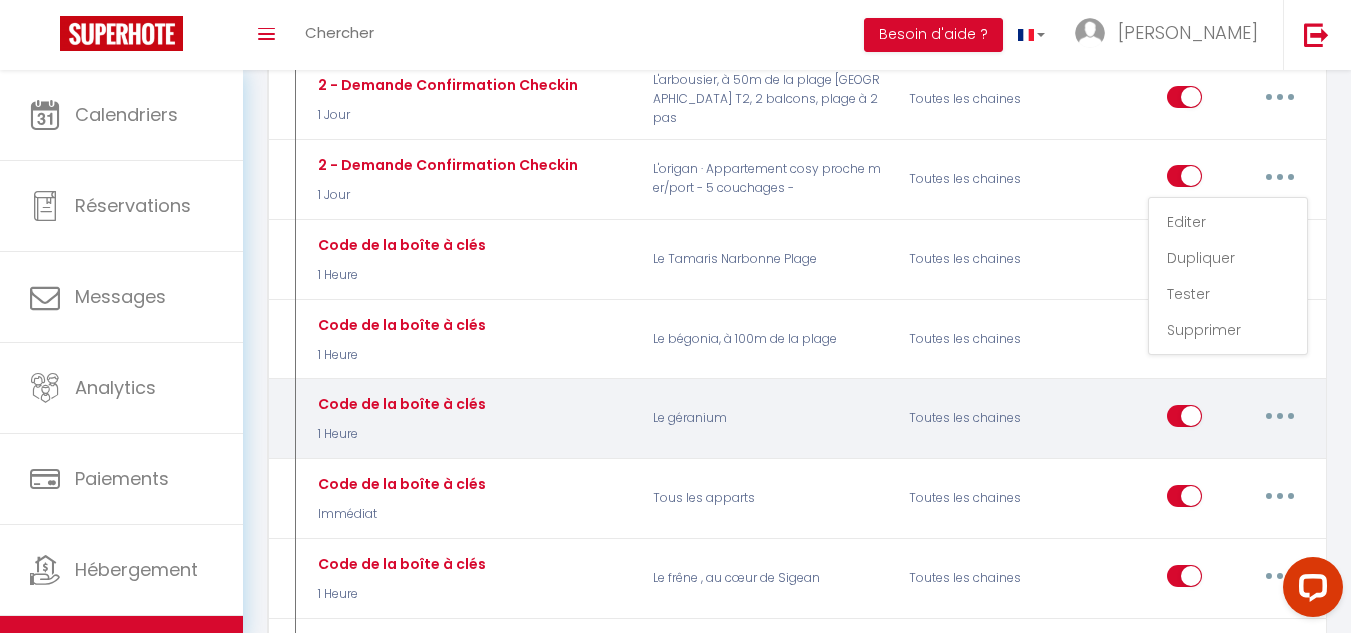 click at bounding box center [1280, 416] 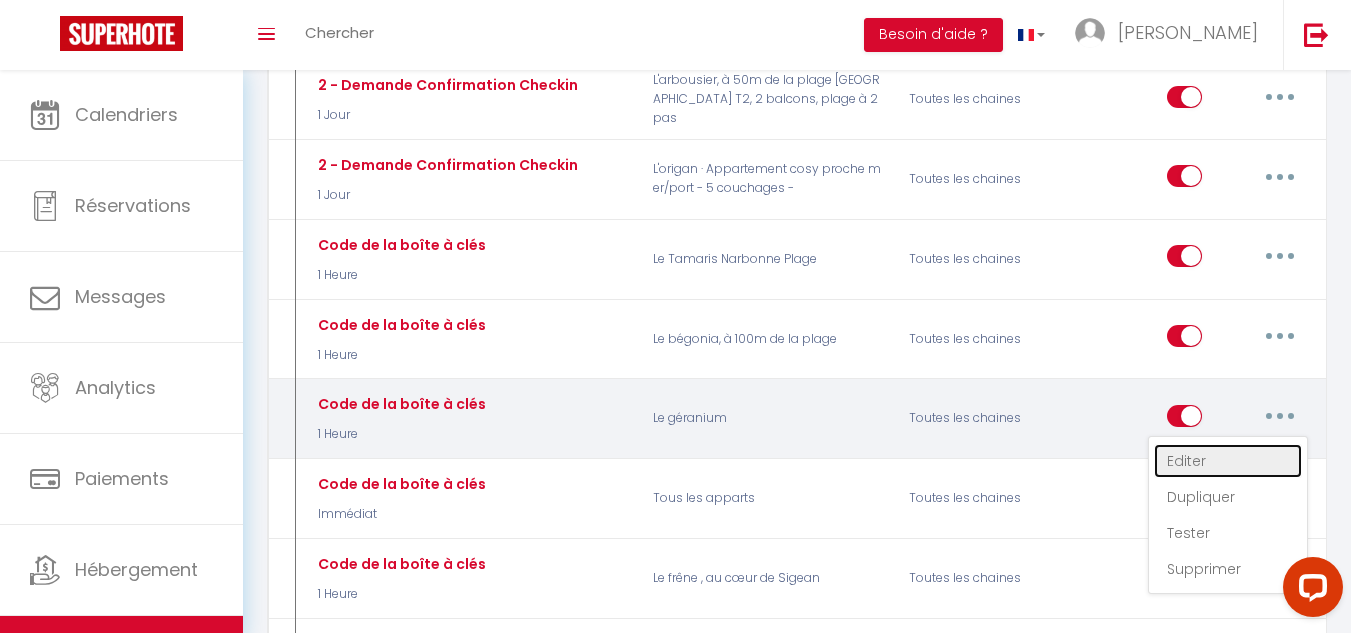 click on "Editer" at bounding box center (1228, 461) 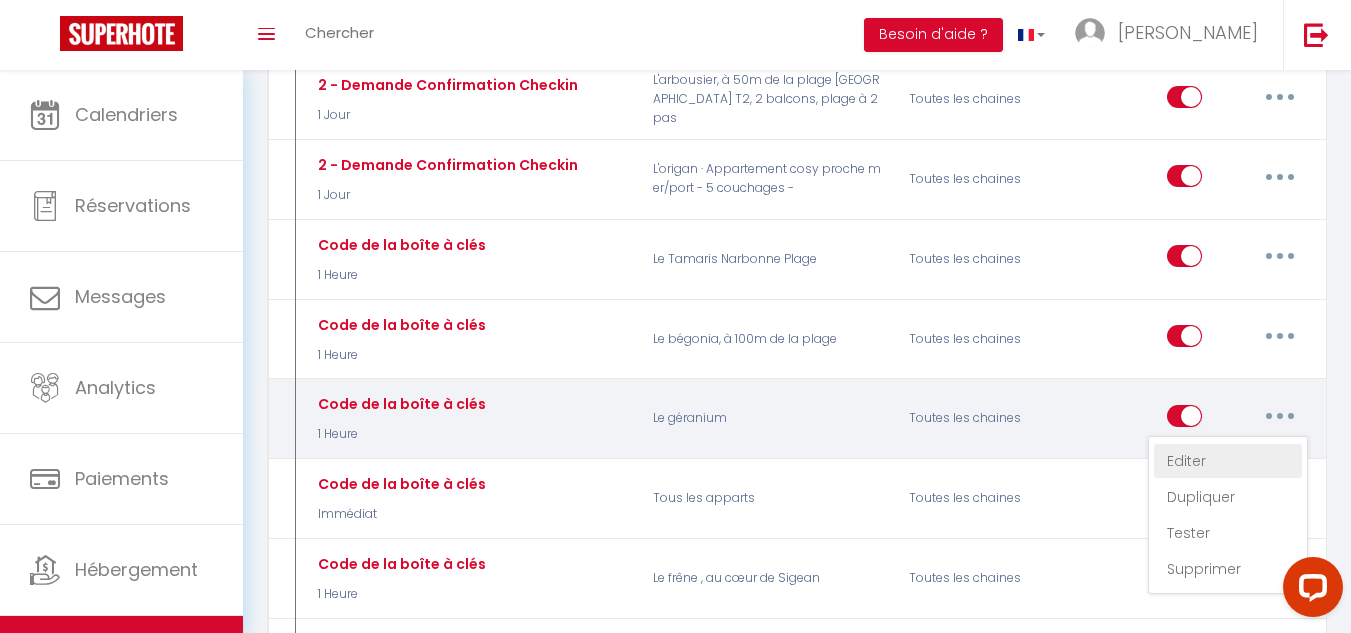 type on "Code de la boîte à clés" 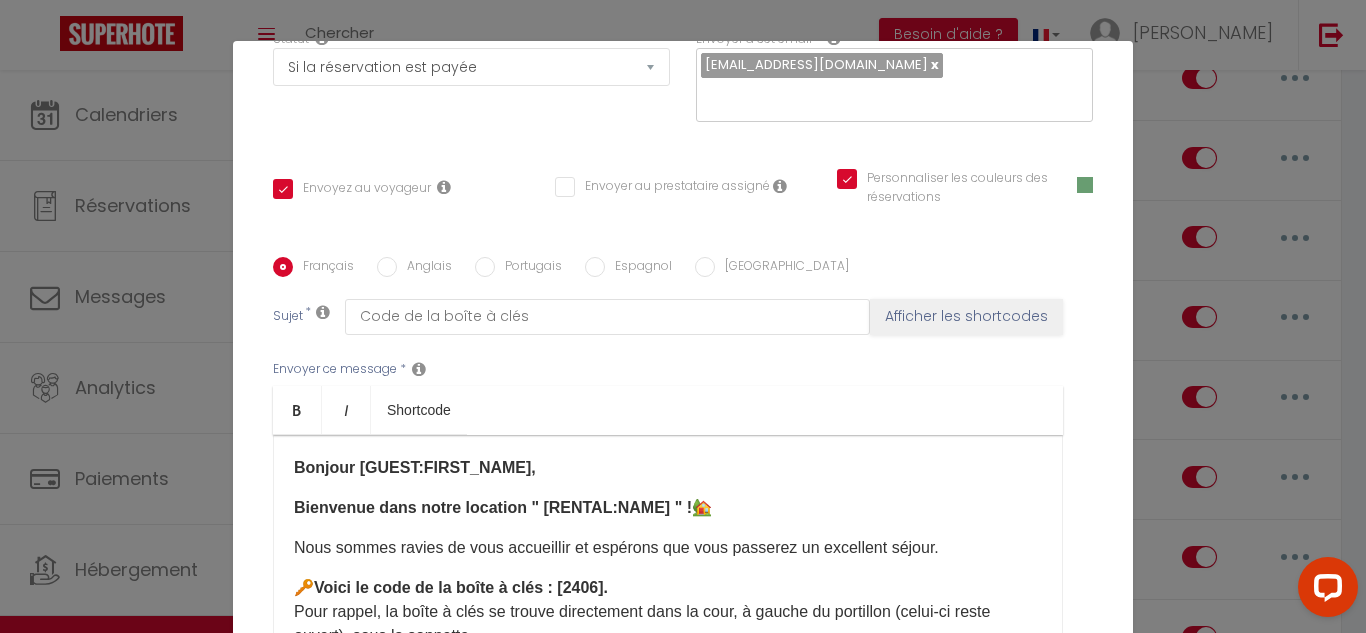 scroll, scrollTop: 400, scrollLeft: 0, axis: vertical 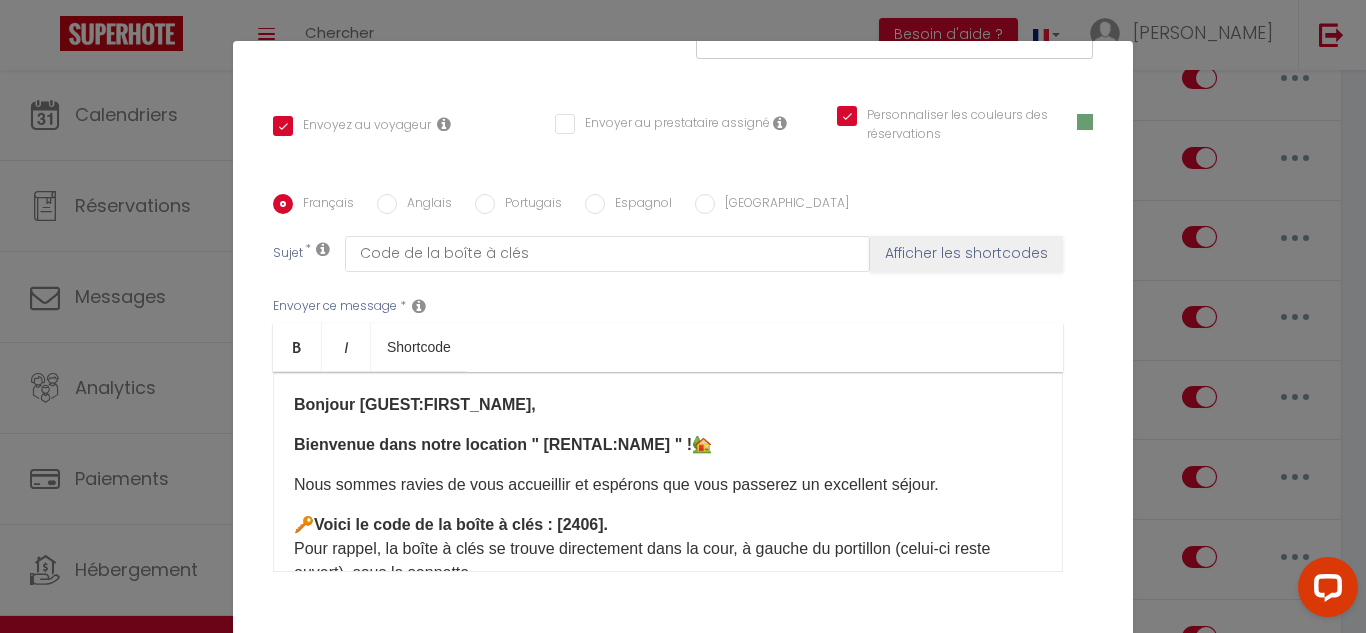 drag, startPoint x: 598, startPoint y: 524, endPoint x: 608, endPoint y: 542, distance: 20.59126 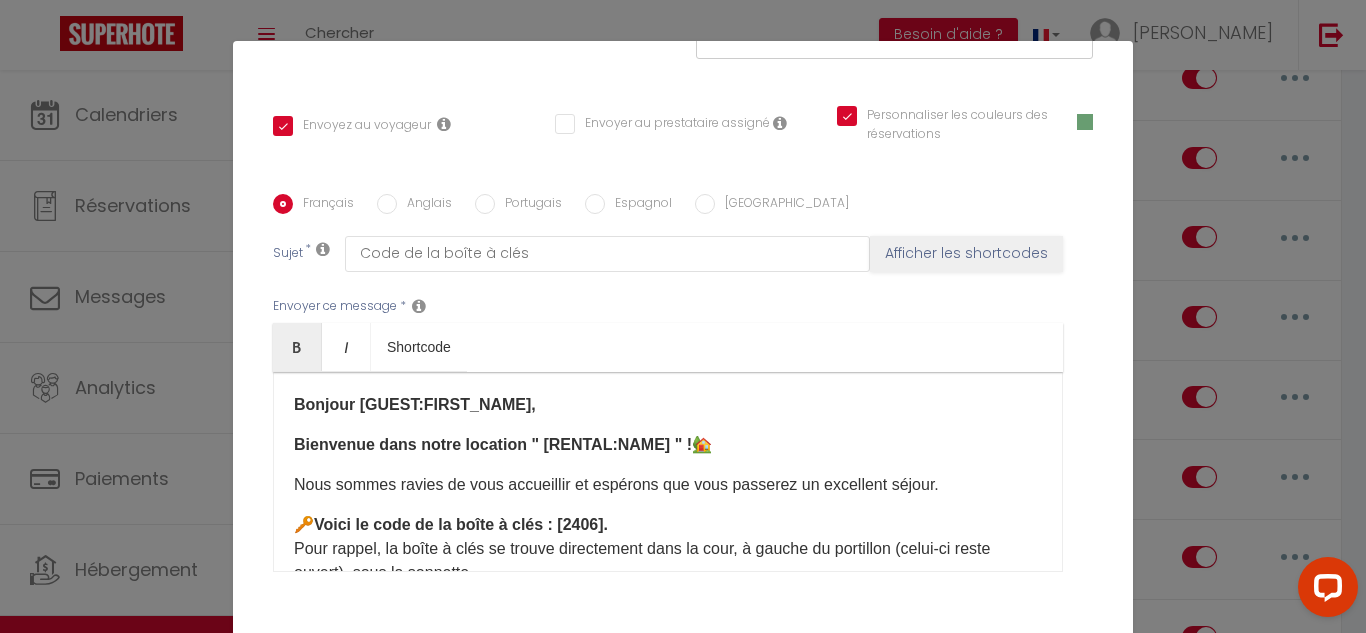 type 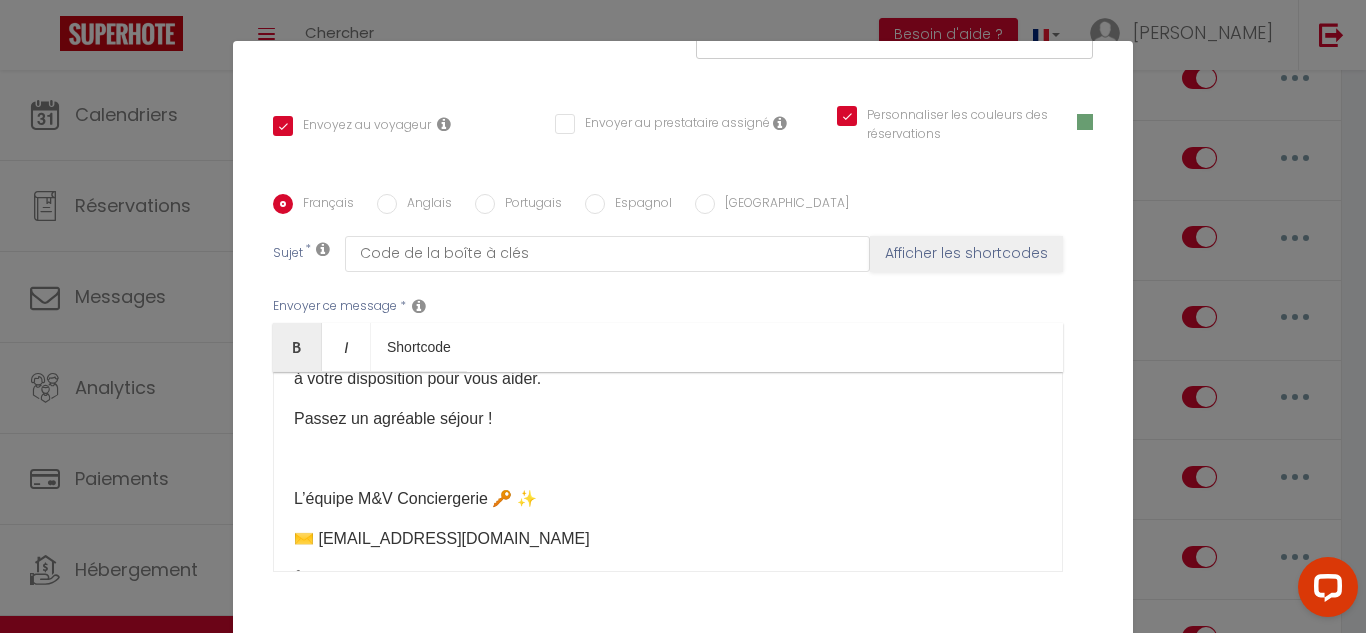 scroll, scrollTop: 342, scrollLeft: 0, axis: vertical 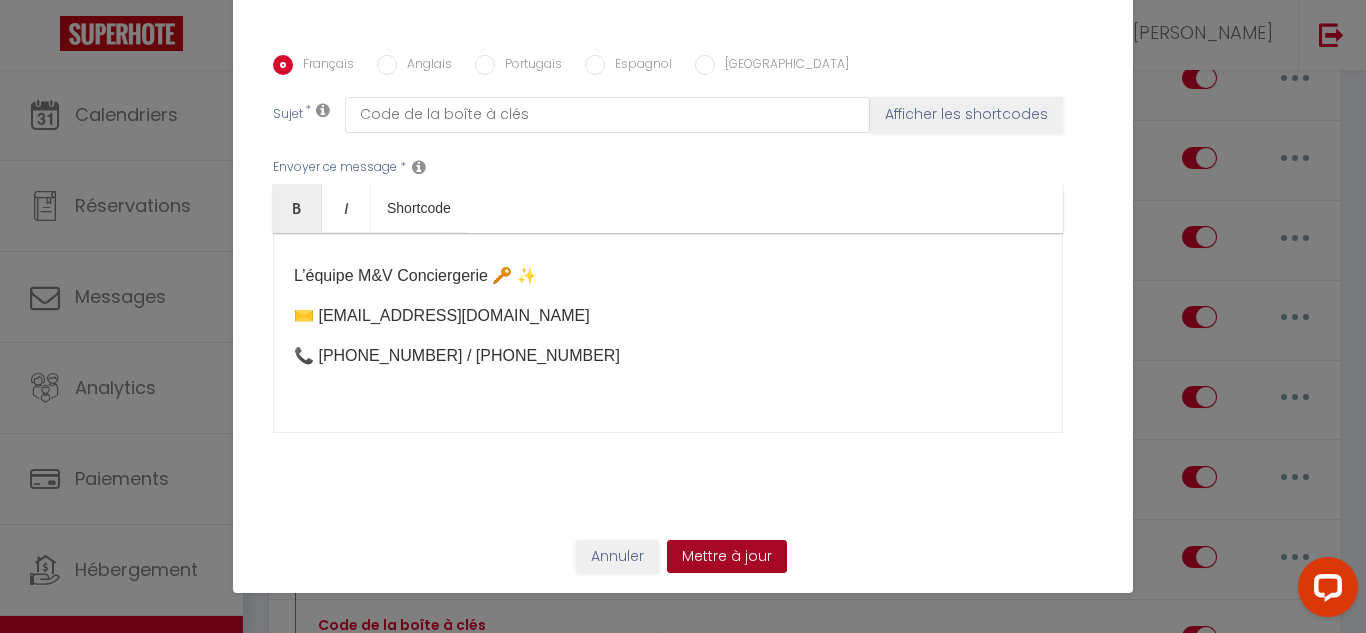 click on "Mettre à jour" at bounding box center (727, 557) 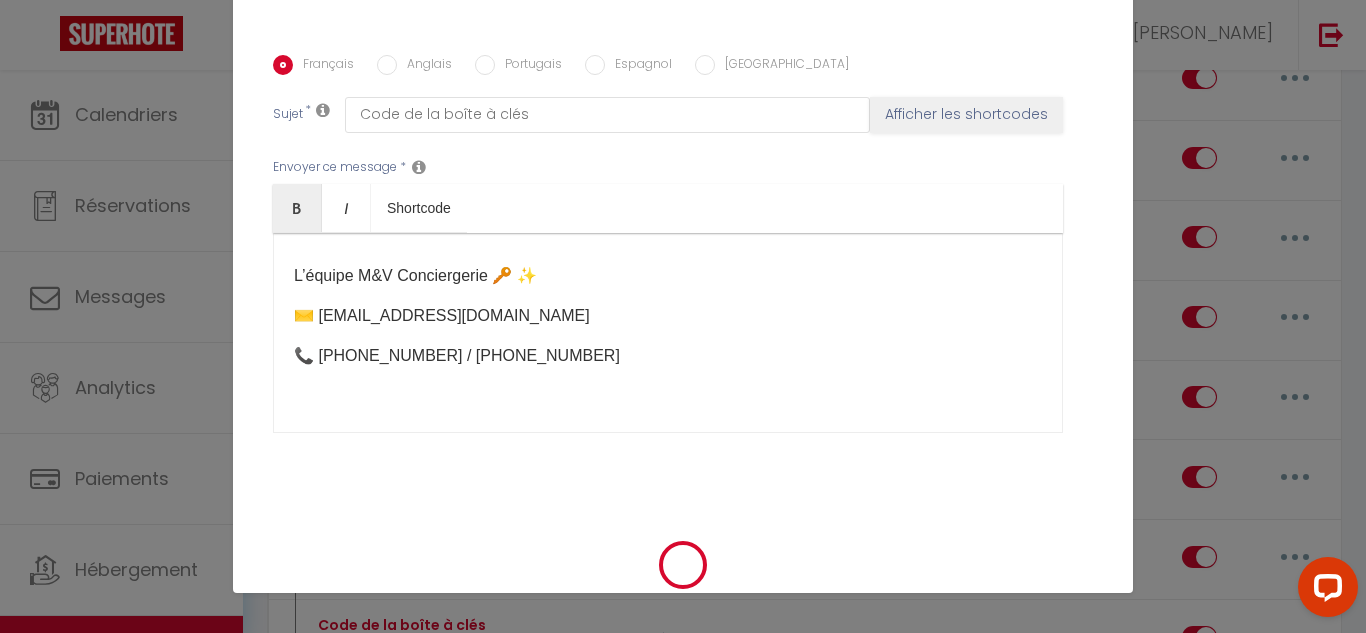 checkbox on "true" 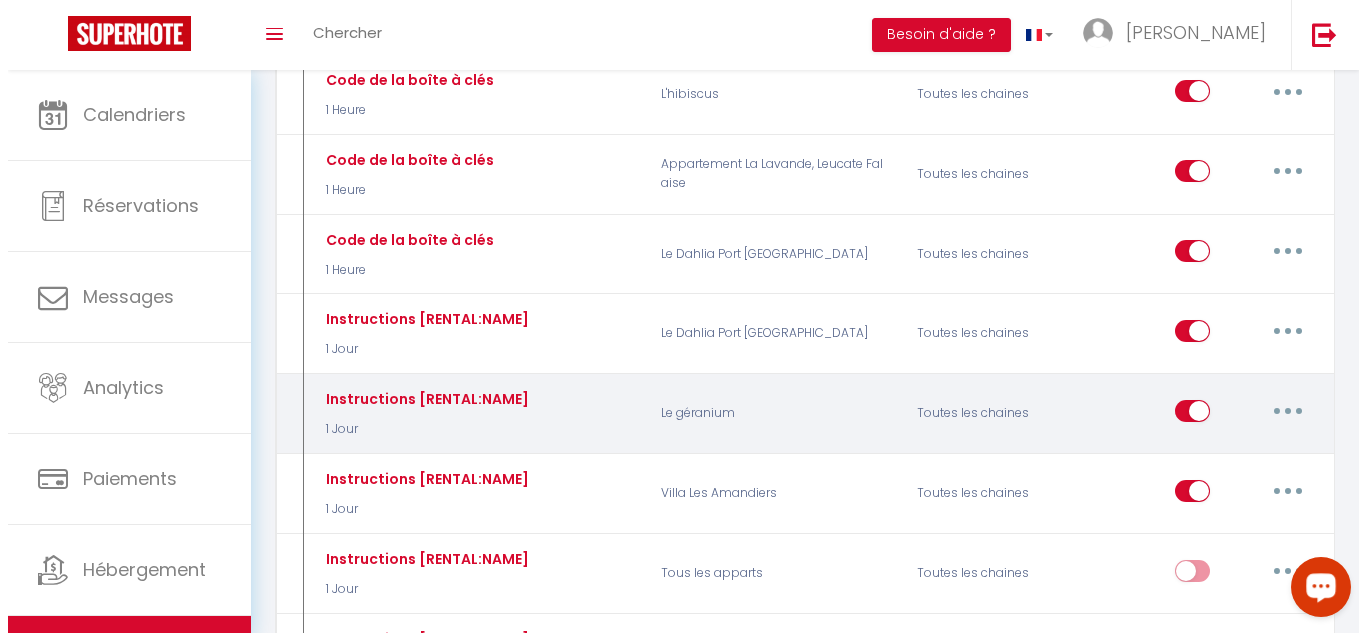scroll, scrollTop: 1400, scrollLeft: 0, axis: vertical 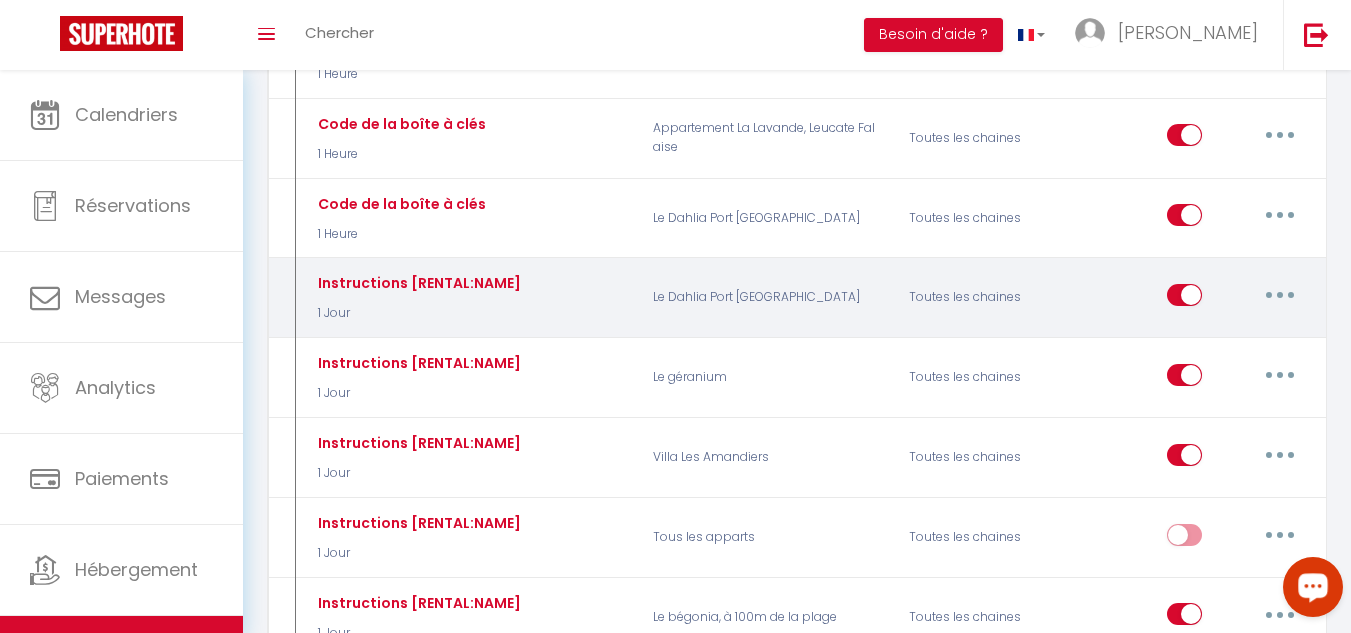 click at bounding box center (1280, 295) 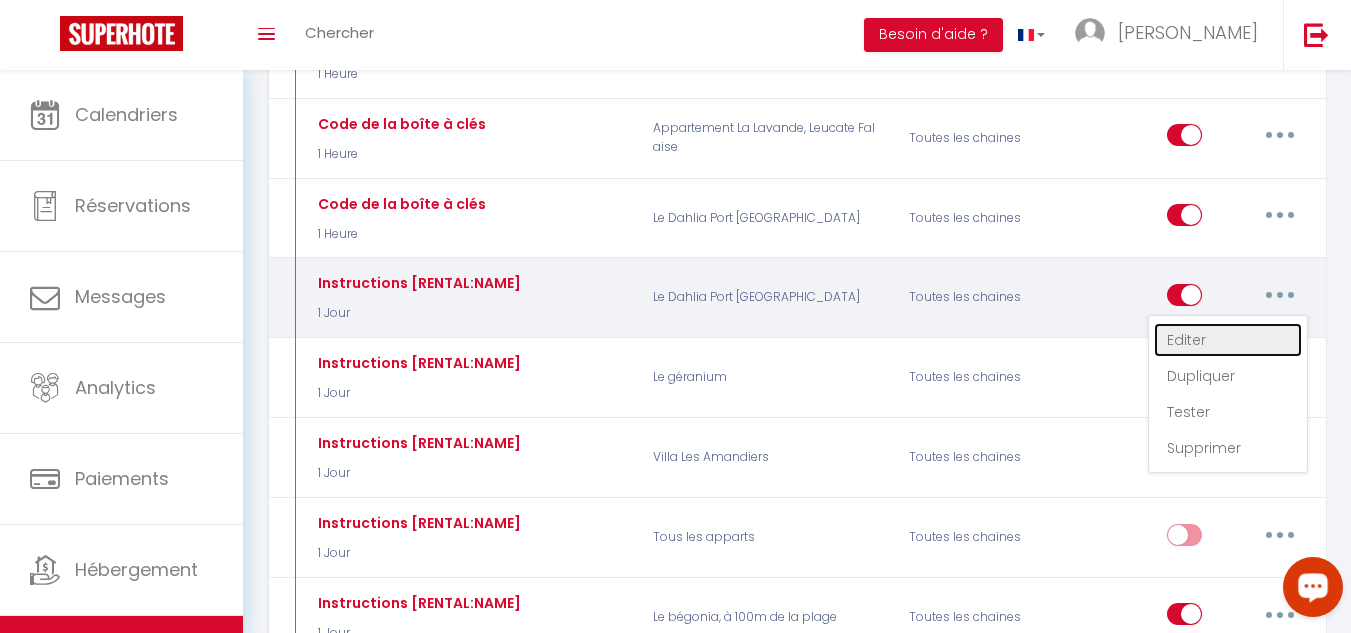 click on "Editer" at bounding box center [1228, 340] 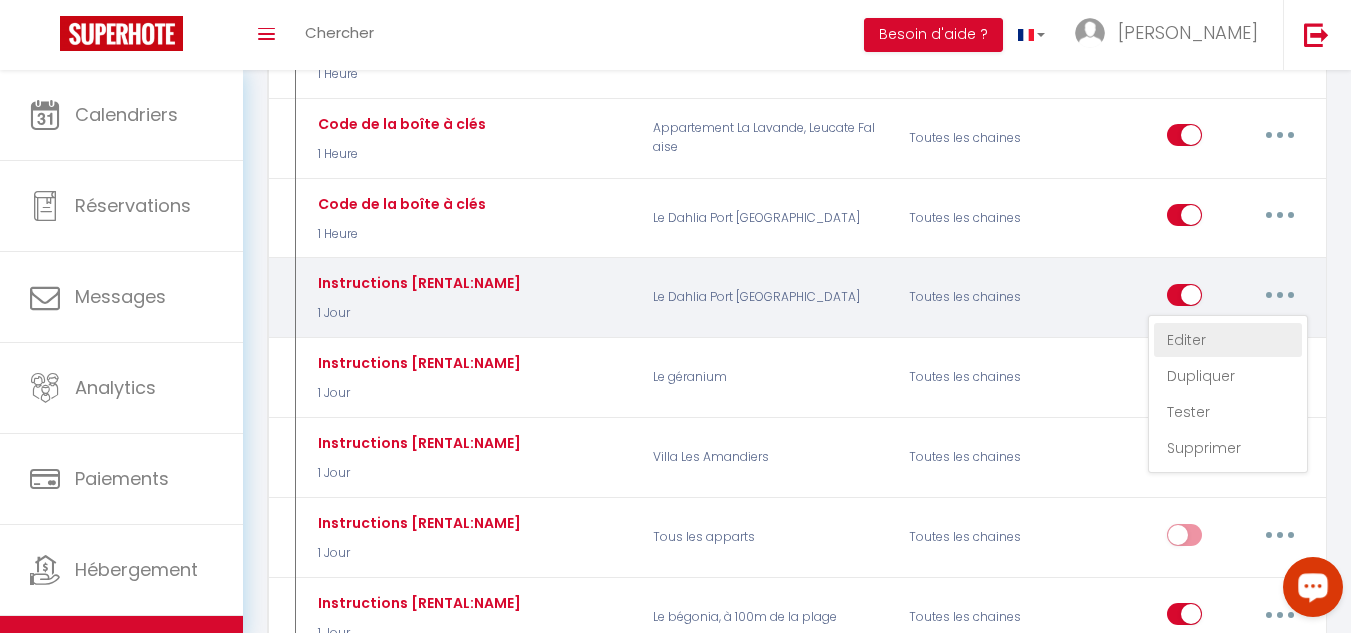 type on "Instructions [RENTAL:NAME]" 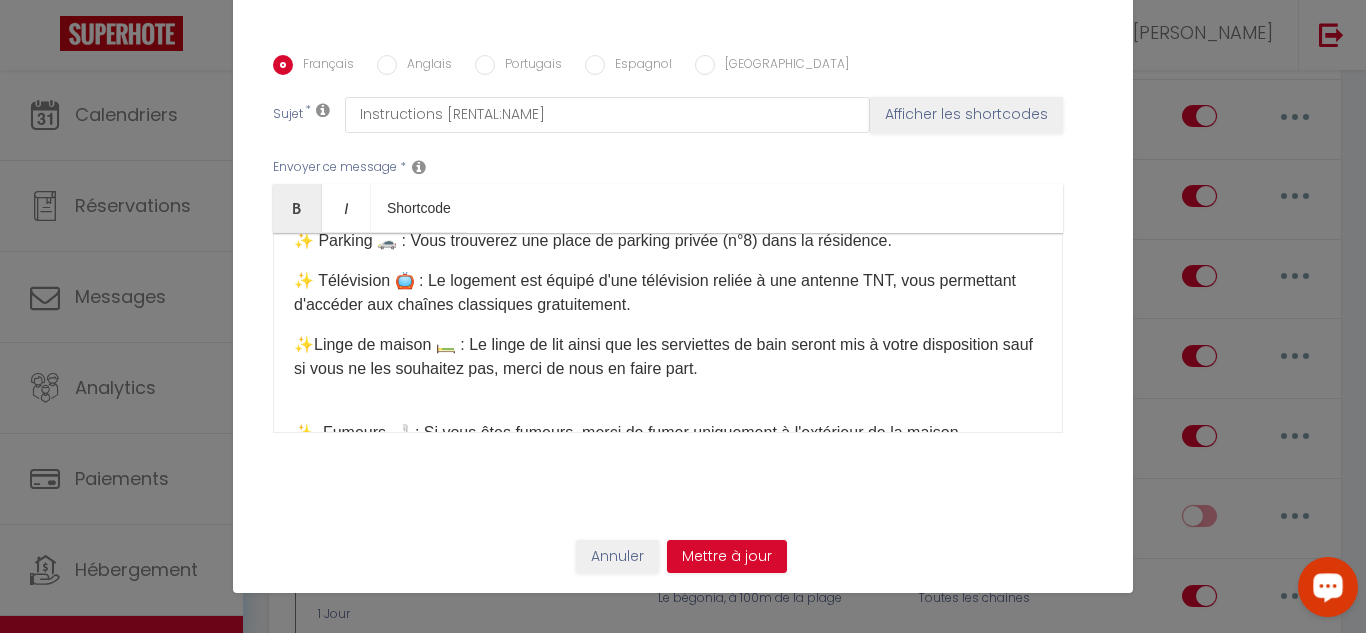 scroll, scrollTop: 0, scrollLeft: 0, axis: both 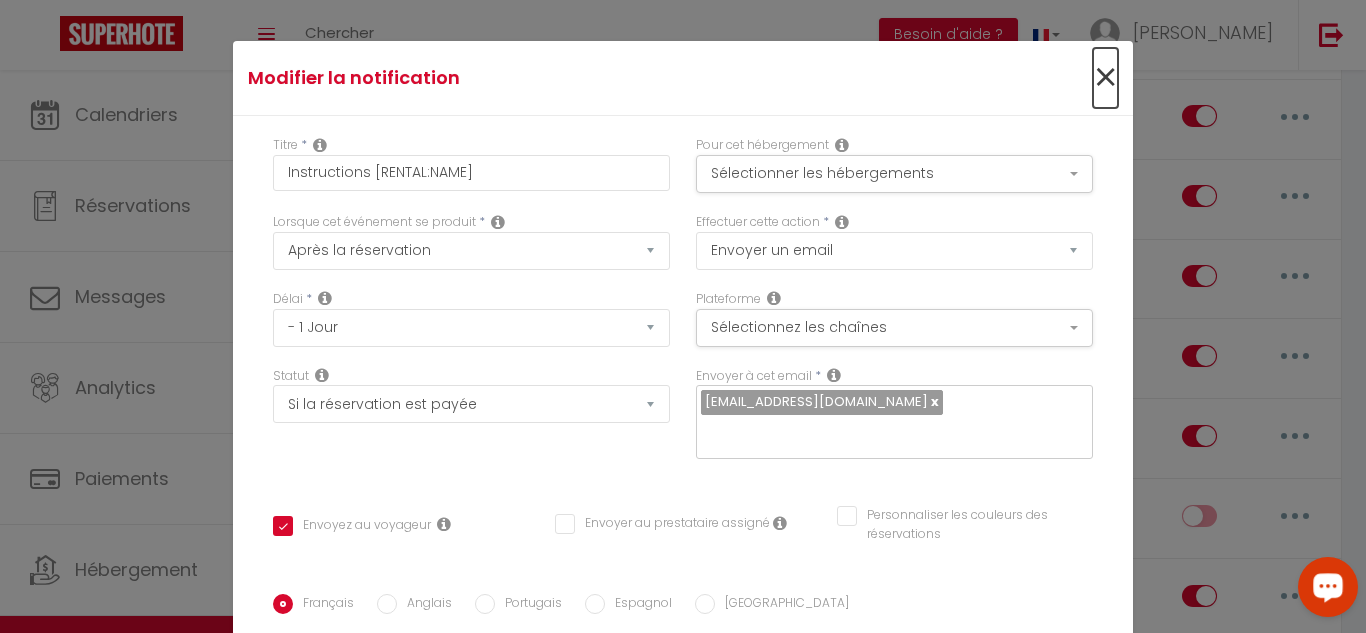 click on "×" at bounding box center (1105, 78) 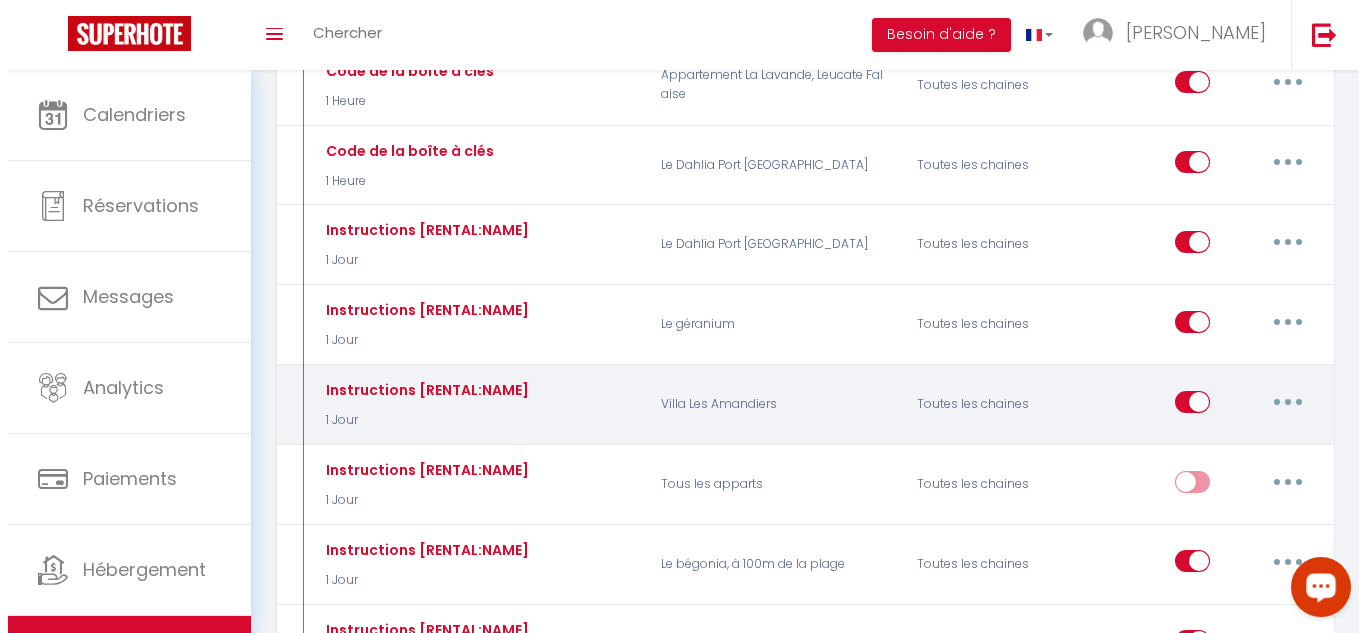 scroll, scrollTop: 1500, scrollLeft: 0, axis: vertical 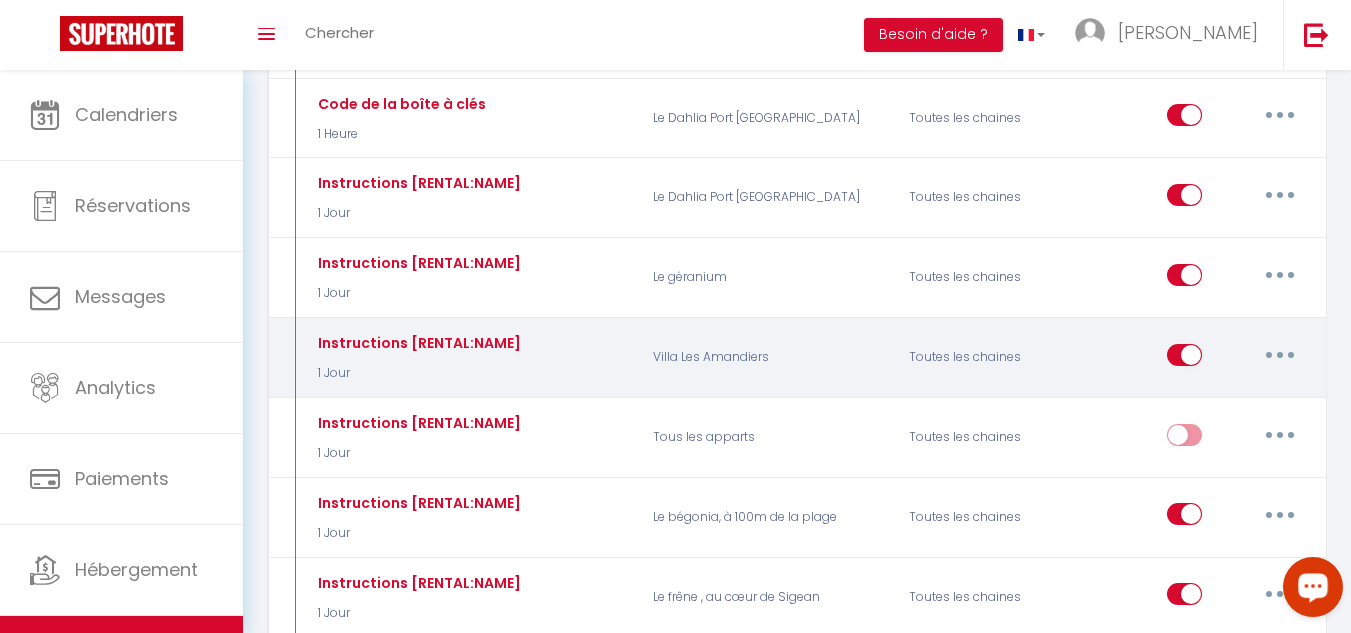 click at bounding box center [1280, 355] 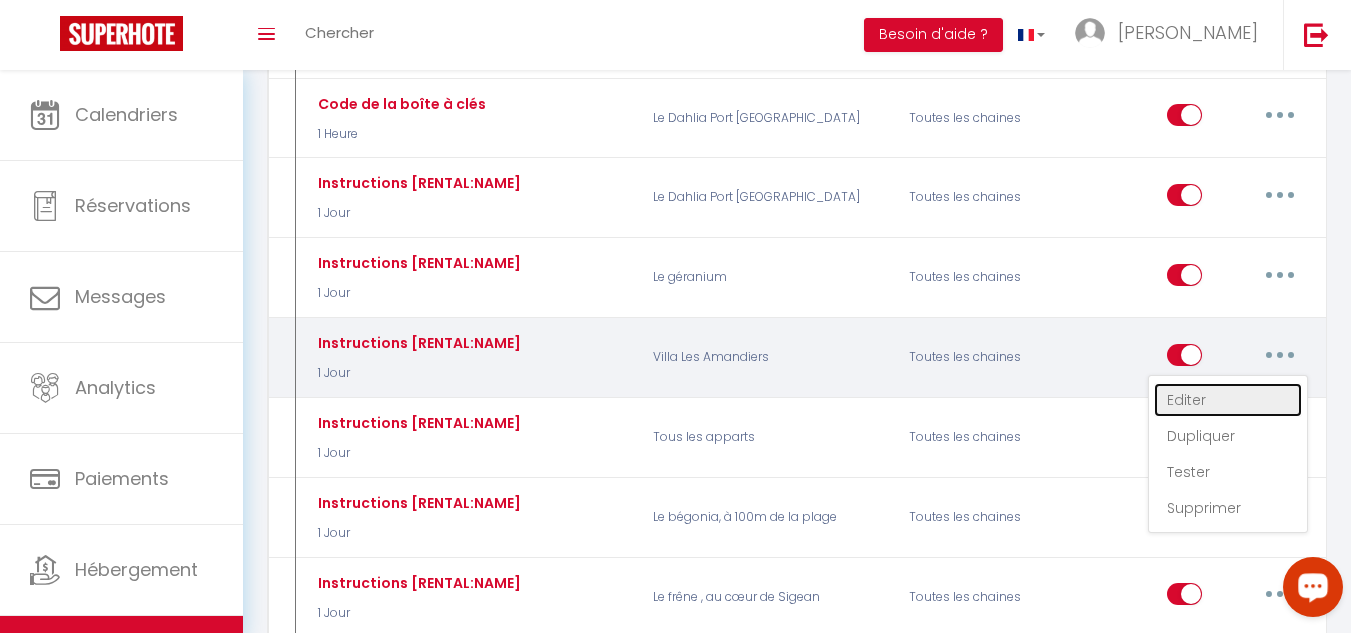 click on "Editer" at bounding box center (1228, 400) 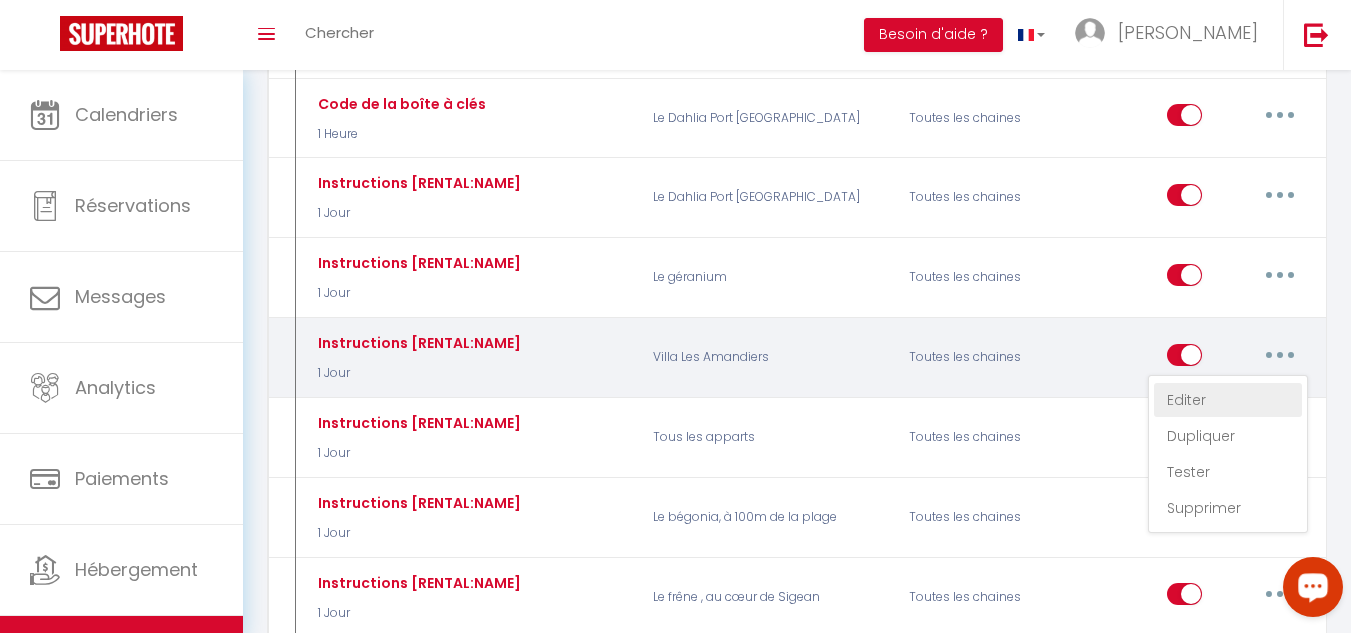 checkbox on "true" 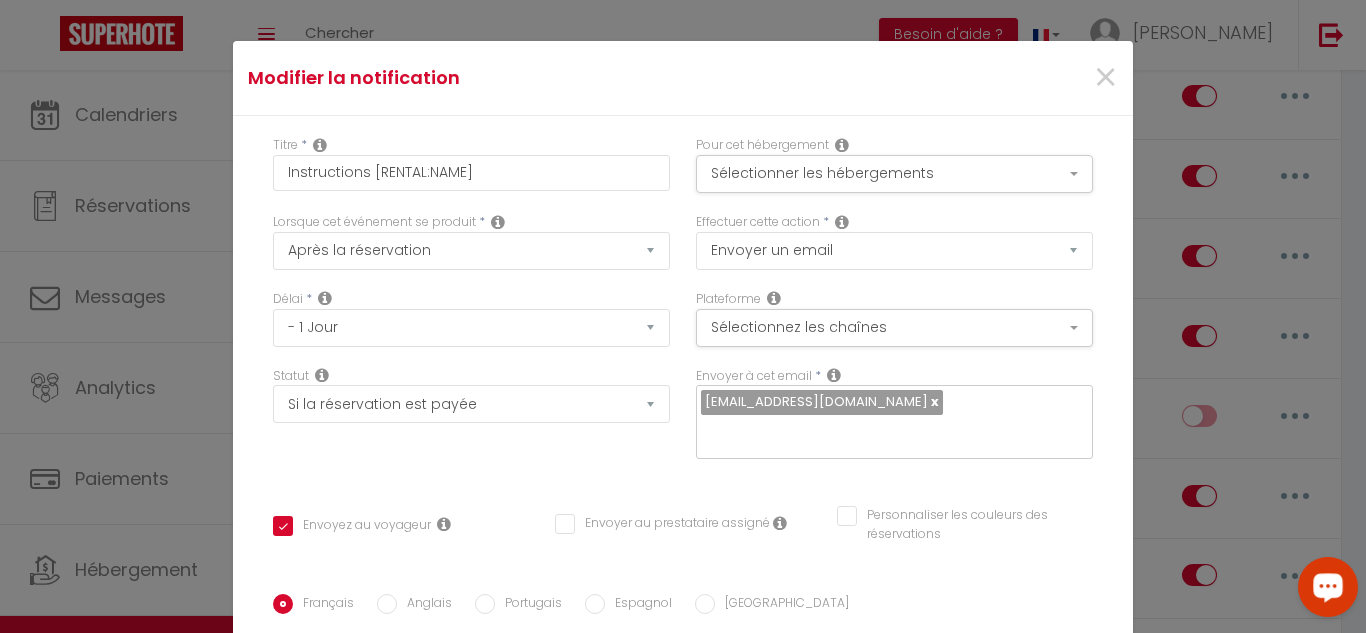 scroll, scrollTop: 300, scrollLeft: 0, axis: vertical 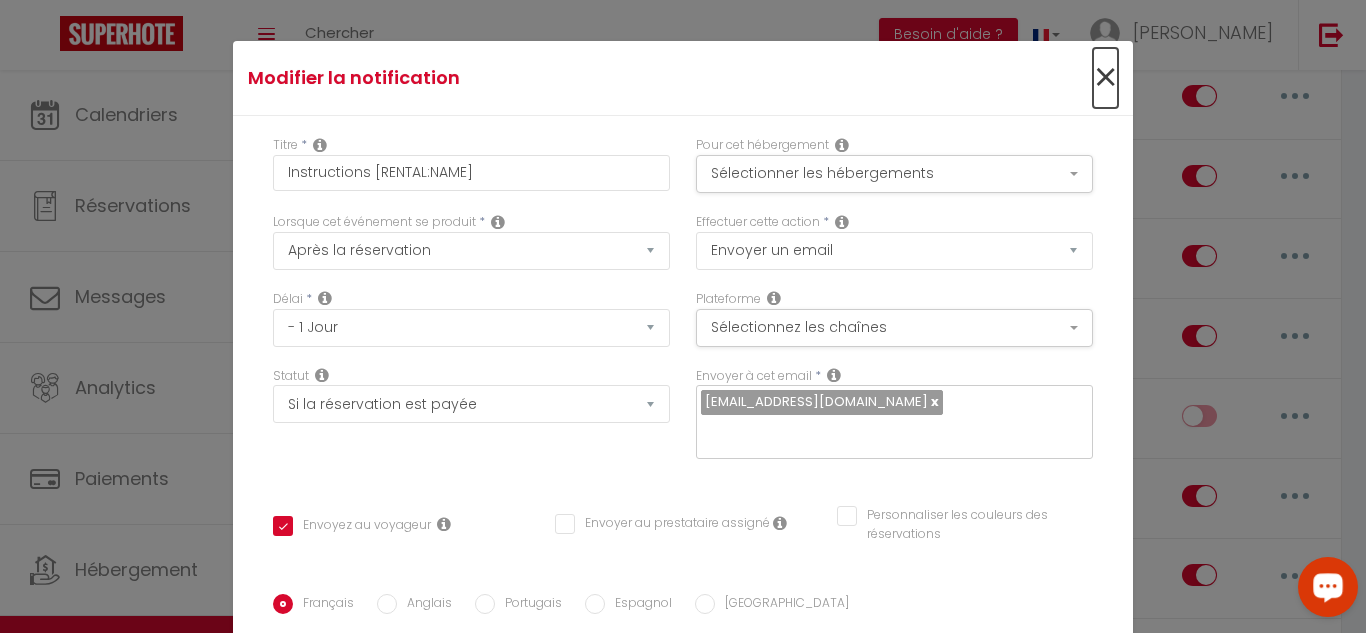 click on "×" at bounding box center [1105, 78] 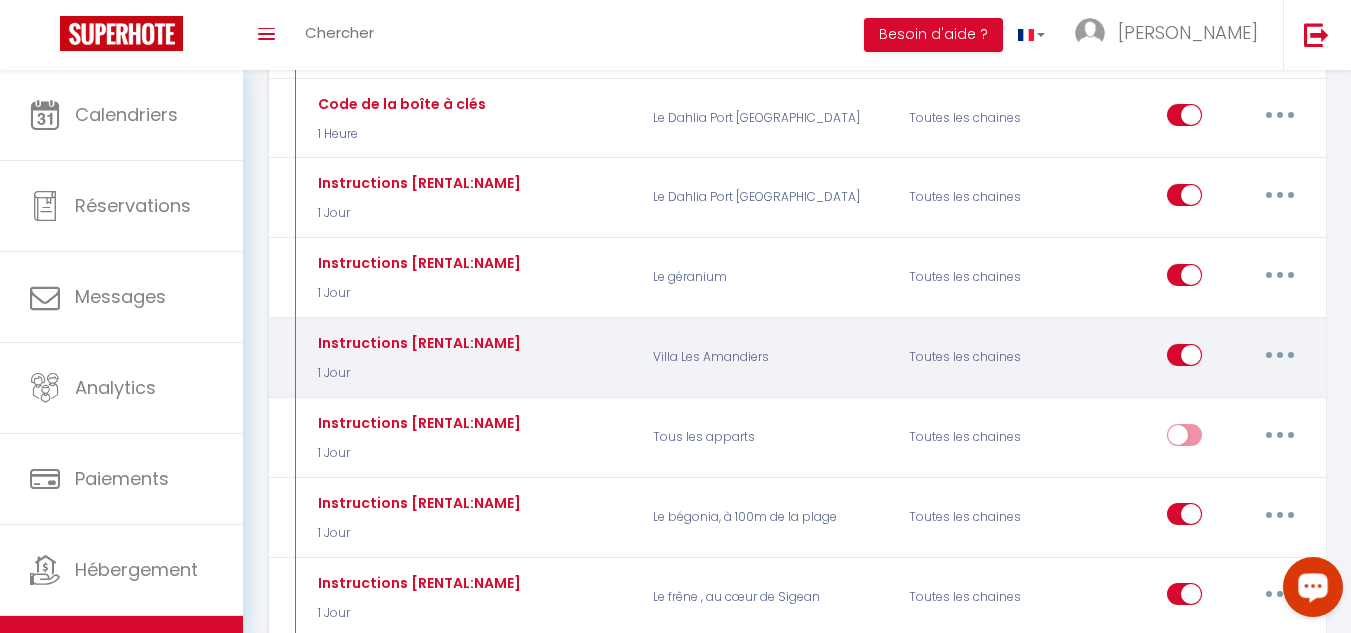 click at bounding box center (1280, 355) 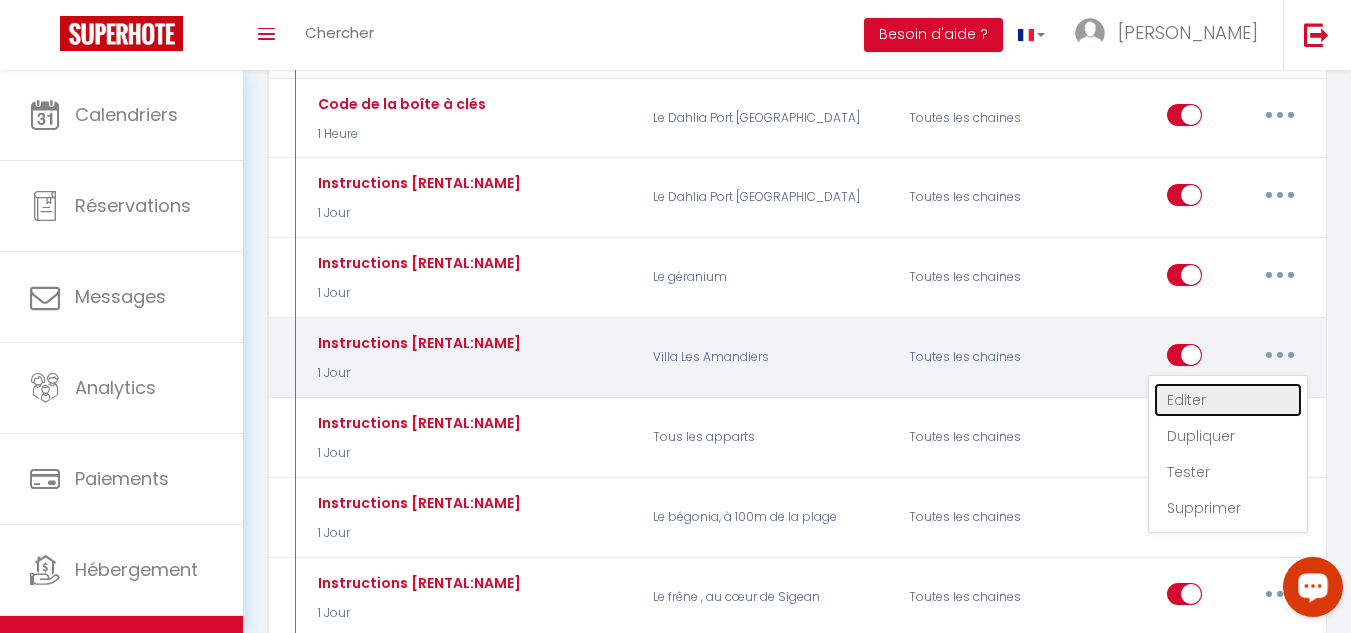 click on "Editer" at bounding box center [1228, 400] 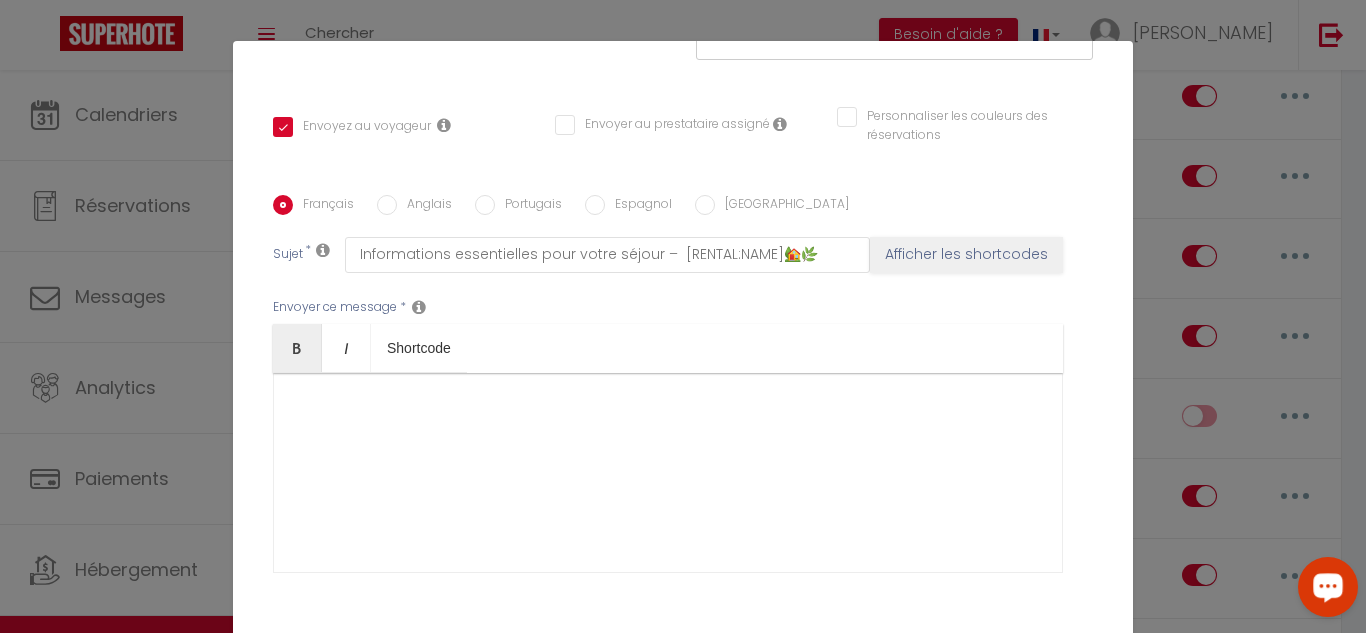 scroll, scrollTop: 400, scrollLeft: 0, axis: vertical 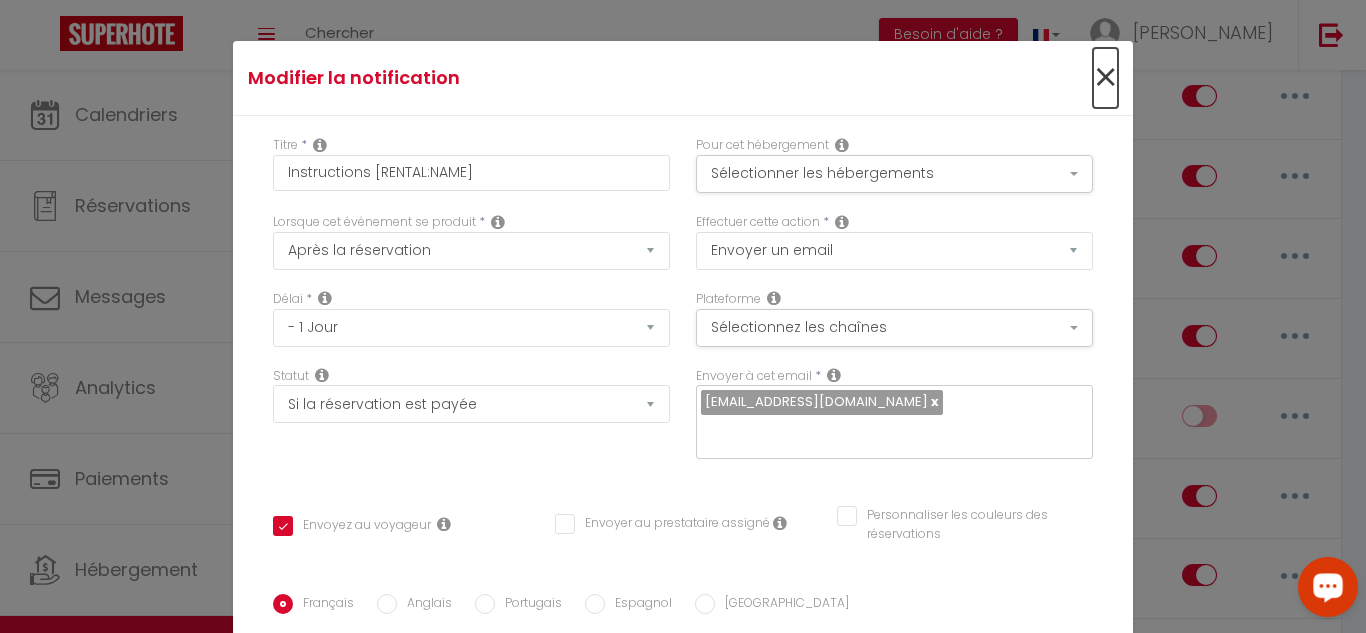 click on "×" at bounding box center [1105, 78] 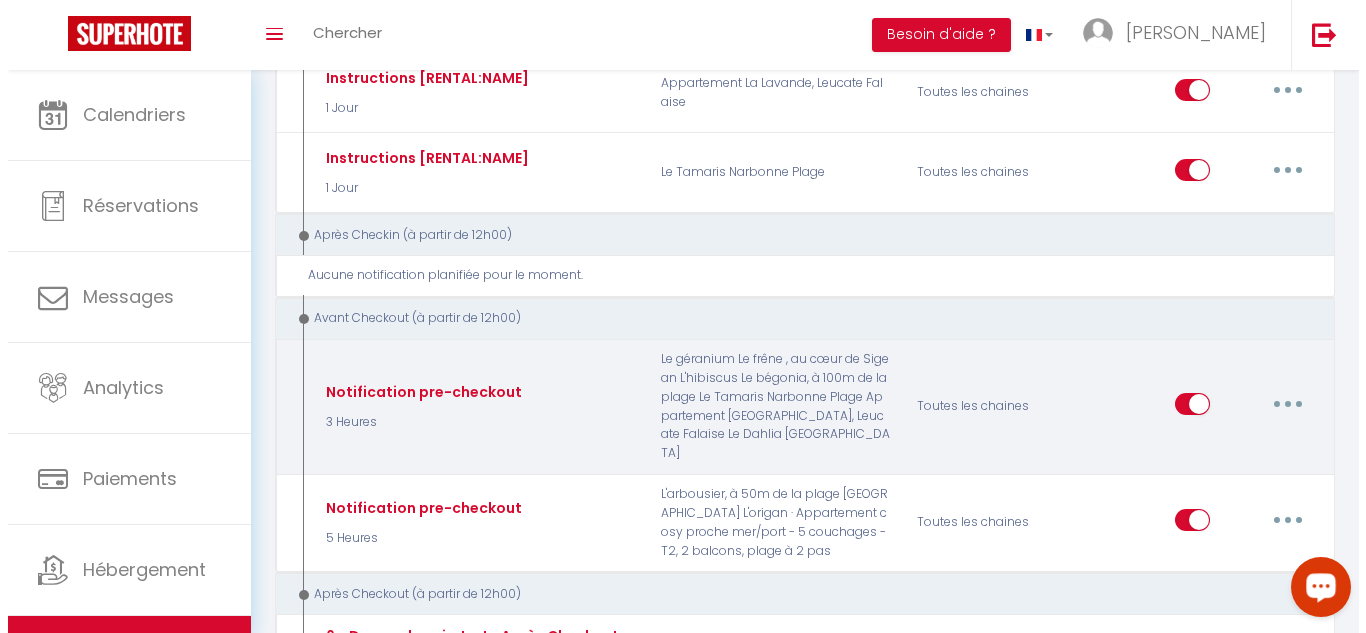 scroll, scrollTop: 2200, scrollLeft: 0, axis: vertical 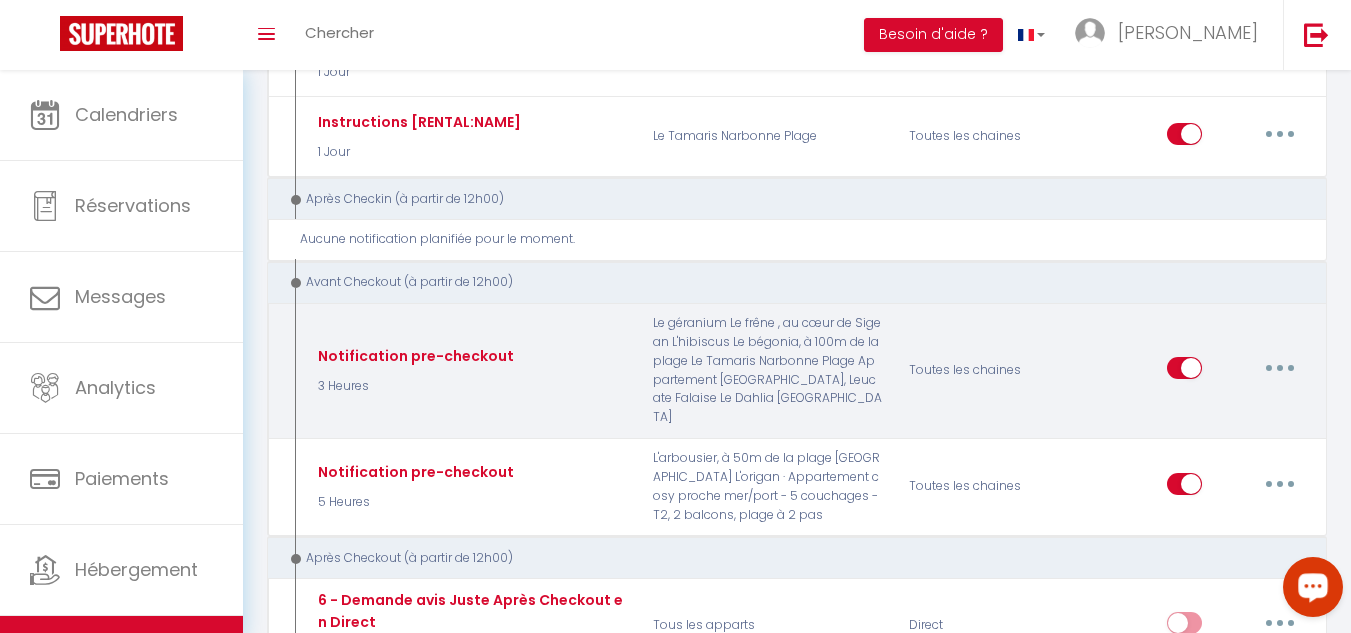 click at bounding box center (1280, 368) 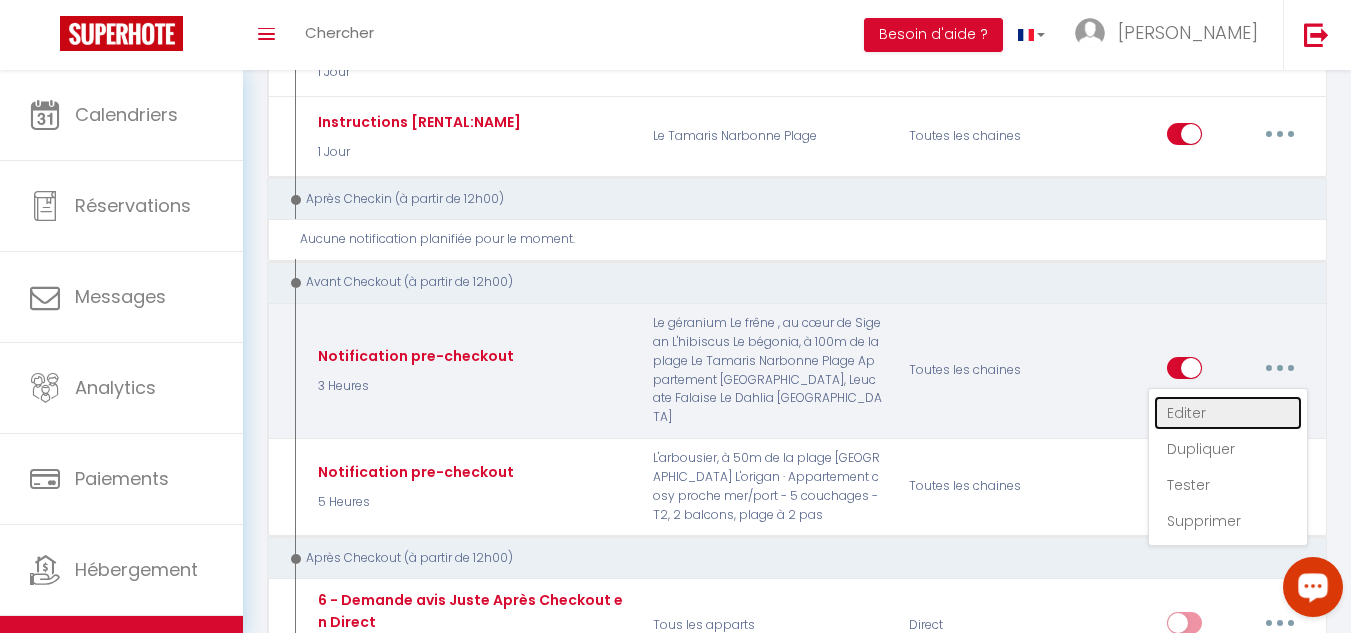 click on "Editer" at bounding box center (1228, 413) 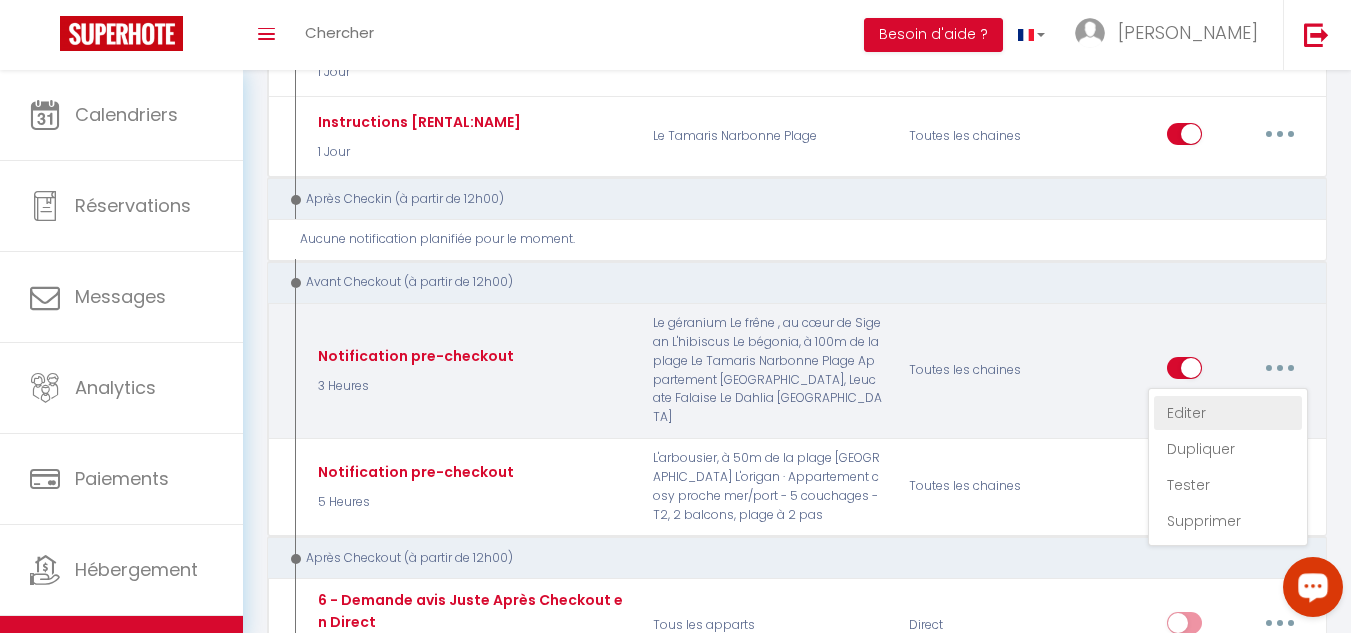 type on "Notification pre-checkout" 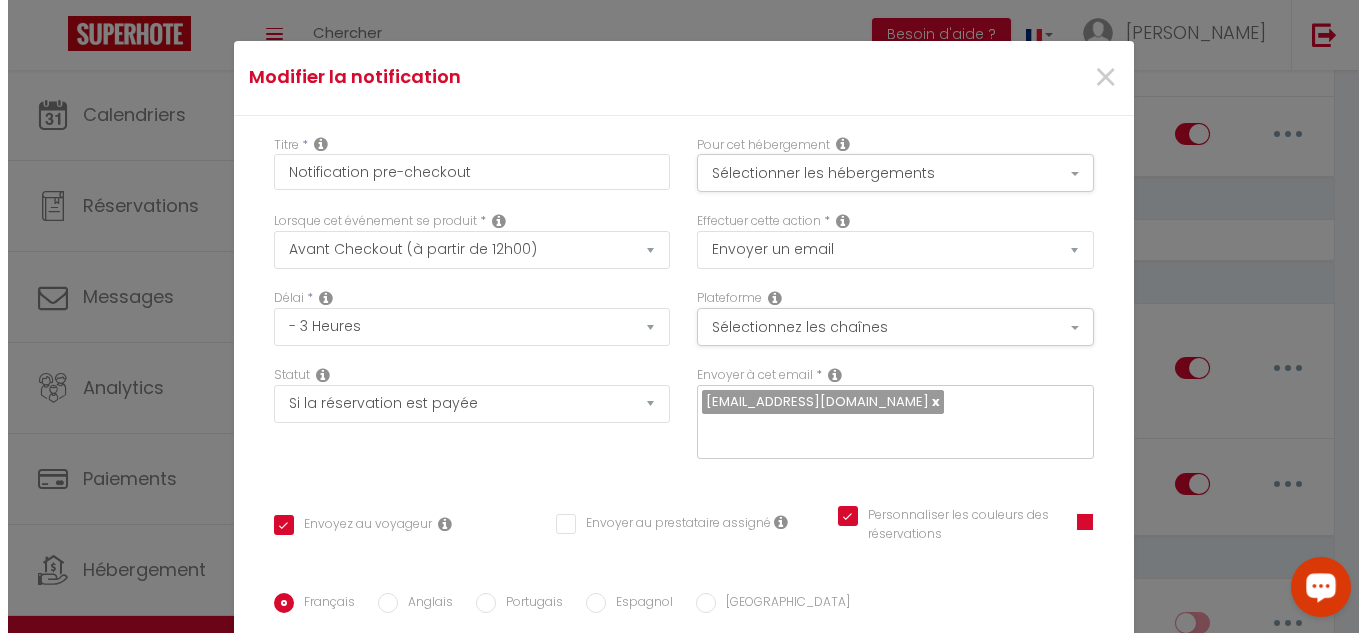 scroll, scrollTop: 726, scrollLeft: 0, axis: vertical 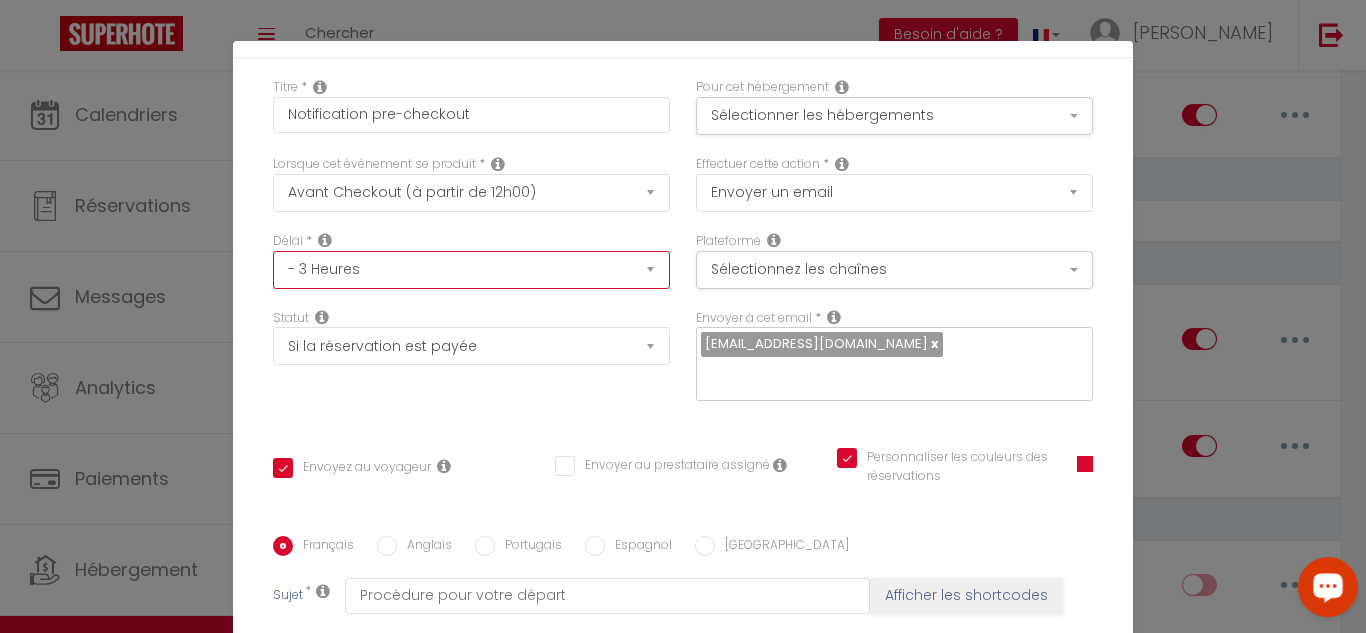 click on "Immédiat - 10 Minutes - 1 Heure - 2 Heures - 3 Heures - 4 Heures - 5 Heures - 6 Heures - 7 Heures - 8 Heures - 9 Heures - 10 Heures - 11 Heures - 12 Heures - 13 Heures - 14 Heures - 15 Heures - 16 Heures - 17 Heures - 18 Heures - 19 Heures - 20 Heures - 21 Heures - 22 Heures - 23 Heures   - 1 Jour - 2 Jours - 3 Jours - 4 Jours - 5 Jours - 6 Jours - 7 Jours - 8 Jours - 9 Jours - 10 Jours - 11 Jours - 12 Jours - 13 Jours - 14 Jours - 15 Jours - 16 Jours - 17 Jours - 18 Jours - 19 Jours - 20 Jours - 21 Jours - 22 Jours - 23 Jours - 24 Jours - 25 Jours - 26 Jours - 27 Jours - 28 Jours - 29 Jours - 30 Jours - 31 Jours - 32 Jours - 33 Jours - 34 Jours - 35 Jours - 36 Jours - 37 Jours - 38 Jours - 39 Jours - 40 Jours - 41 Jours - 42 Jours - 43 Jours - 44 Jours - 45 Jours - 46 Jours - 47 Jours - 48 Jours - 49 Jours - 50 Jours - 51 Jours - 52 Jours - 53 Jours - 54 Jours - 55 Jours - 56 Jours - 57 Jours - 58 Jours - 59 Jours - 60 Jours - 61 Jours - 62 Jours - 63 Jours - 64 Jours - 65 Jours - 66 Jours - 67 Jours" at bounding box center [471, 270] 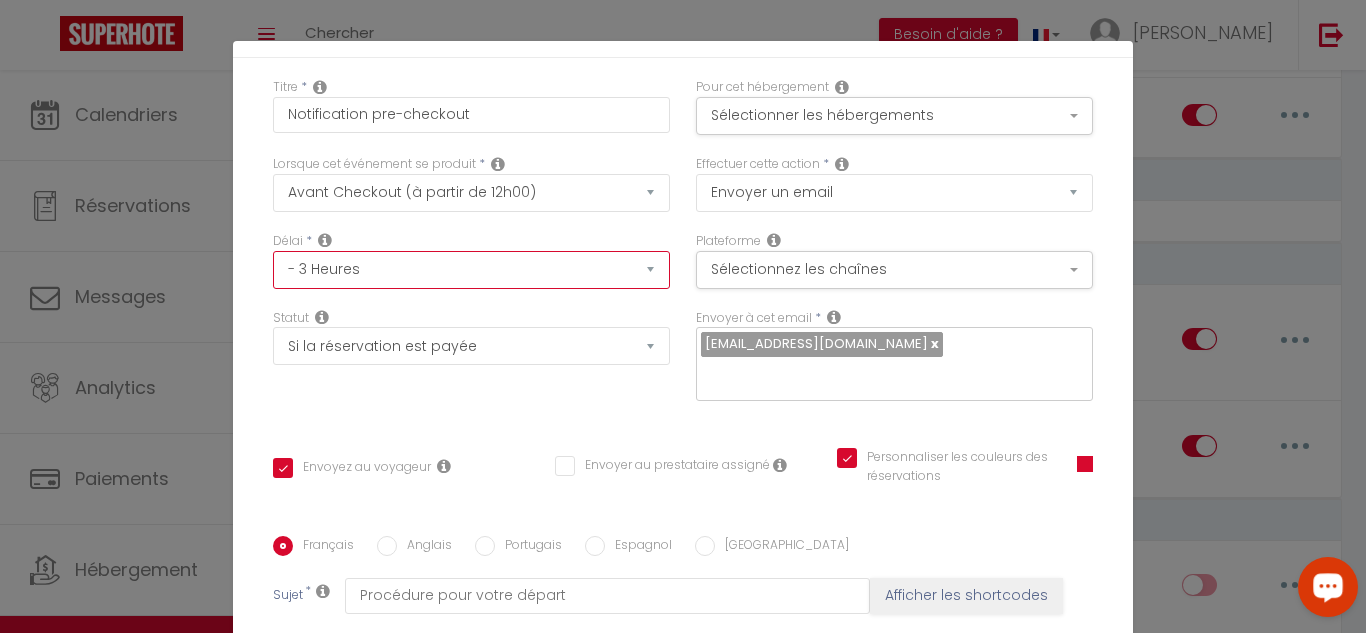 select on "4 Heures" 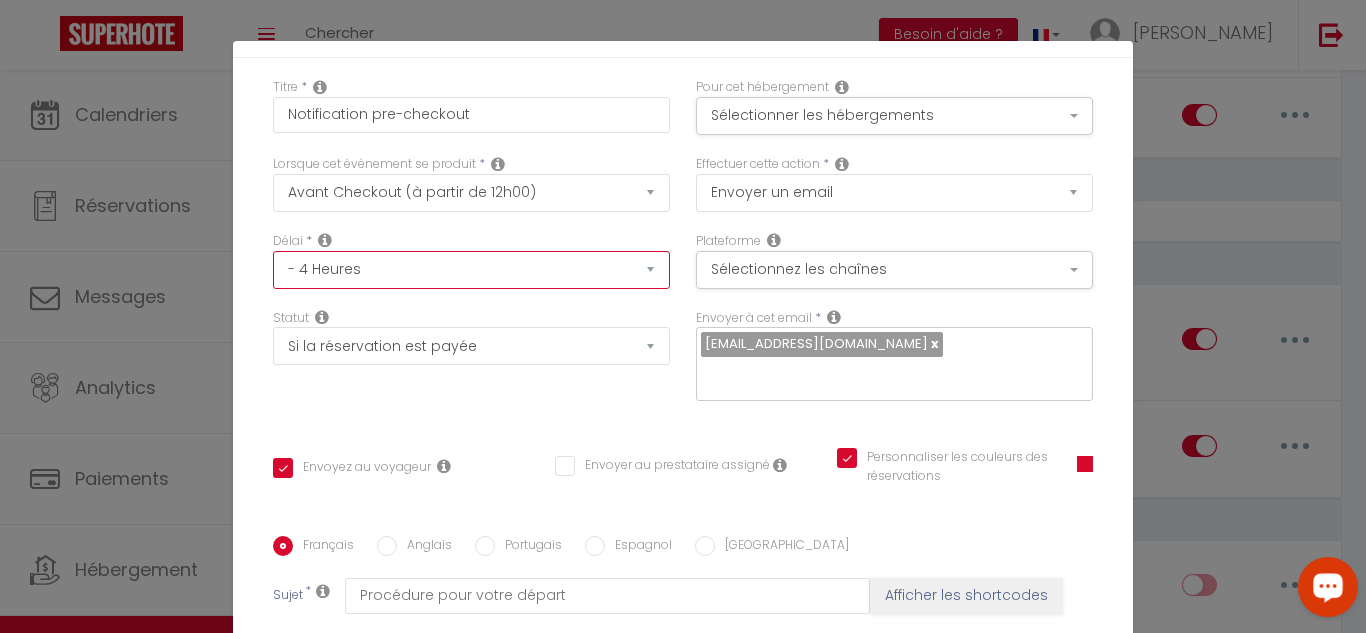 click on "Immédiat - 10 Minutes - 1 Heure - 2 Heures - 3 Heures - 4 Heures - 5 Heures - 6 Heures - 7 Heures - 8 Heures - 9 Heures - 10 Heures - 11 Heures - 12 Heures - 13 Heures - 14 Heures - 15 Heures - 16 Heures - 17 Heures - 18 Heures - 19 Heures - 20 Heures - 21 Heures - 22 Heures - 23 Heures   - 1 Jour - 2 Jours - 3 Jours - 4 Jours - 5 Jours - 6 Jours - 7 Jours - 8 Jours - 9 Jours - 10 Jours - 11 Jours - 12 Jours - 13 Jours - 14 Jours - 15 Jours - 16 Jours - 17 Jours - 18 Jours - 19 Jours - 20 Jours - 21 Jours - 22 Jours - 23 Jours - 24 Jours - 25 Jours - 26 Jours - 27 Jours - 28 Jours - 29 Jours - 30 Jours - 31 Jours - 32 Jours - 33 Jours - 34 Jours - 35 Jours - 36 Jours - 37 Jours - 38 Jours - 39 Jours - 40 Jours - 41 Jours - 42 Jours - 43 Jours - 44 Jours - 45 Jours - 46 Jours - 47 Jours - 48 Jours - 49 Jours - 50 Jours - 51 Jours - 52 Jours - 53 Jours - 54 Jours - 55 Jours - 56 Jours - 57 Jours - 58 Jours - 59 Jours - 60 Jours - 61 Jours - 62 Jours - 63 Jours - 64 Jours - 65 Jours - 66 Jours - 67 Jours" at bounding box center (471, 270) 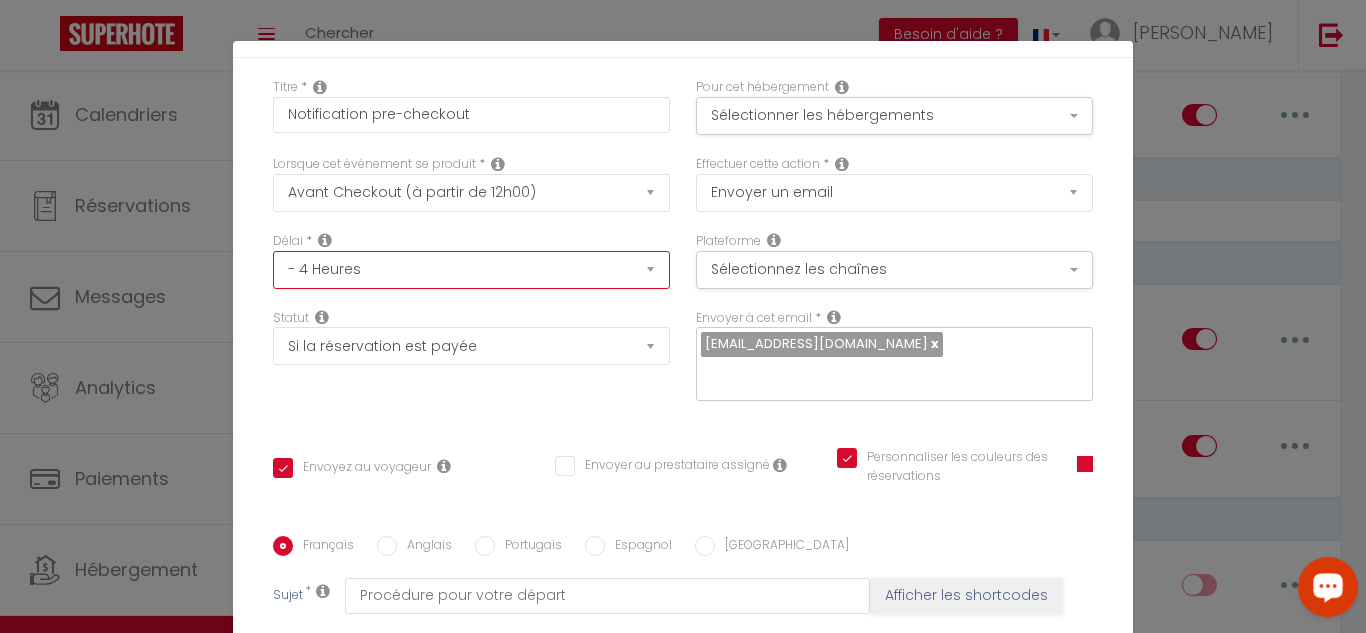 checkbox on "true" 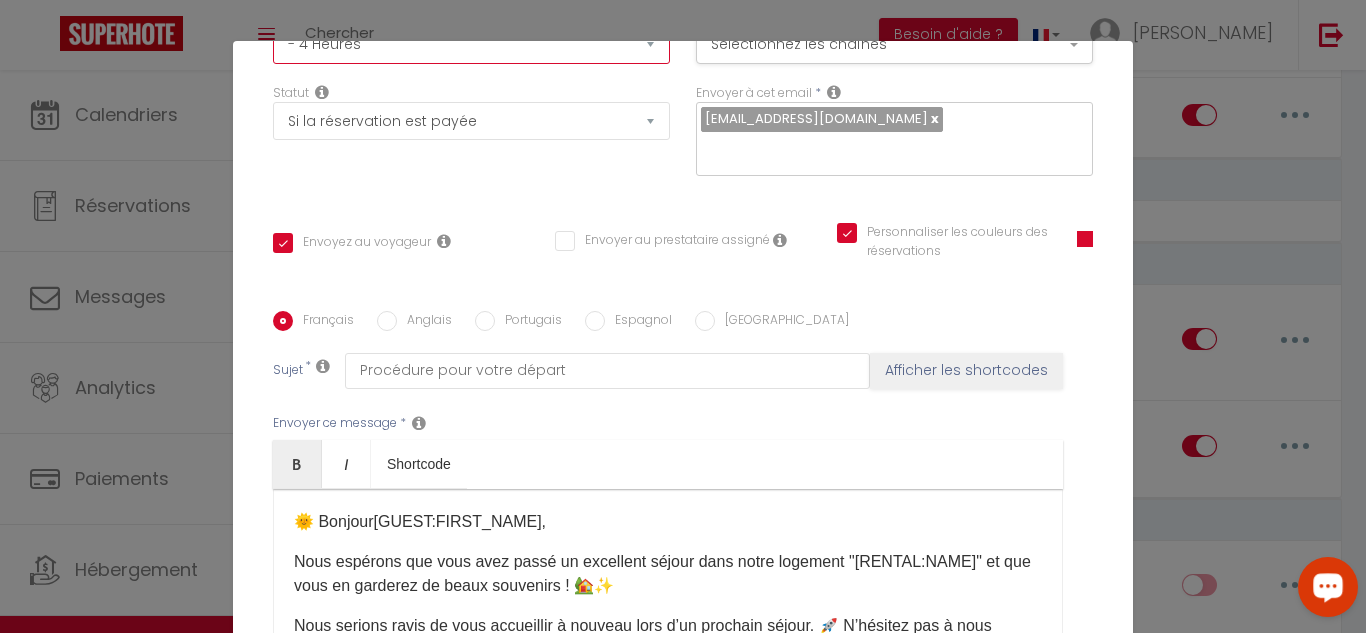 scroll, scrollTop: 358, scrollLeft: 0, axis: vertical 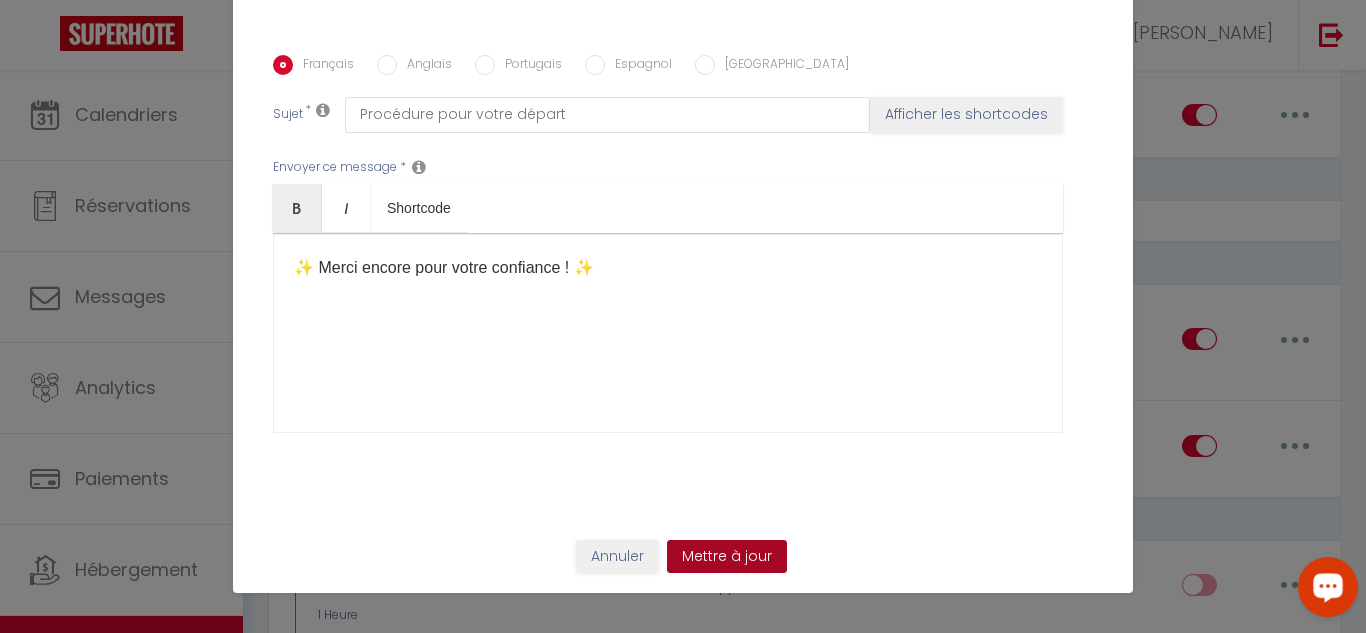 click on "Mettre à jour" at bounding box center [727, 557] 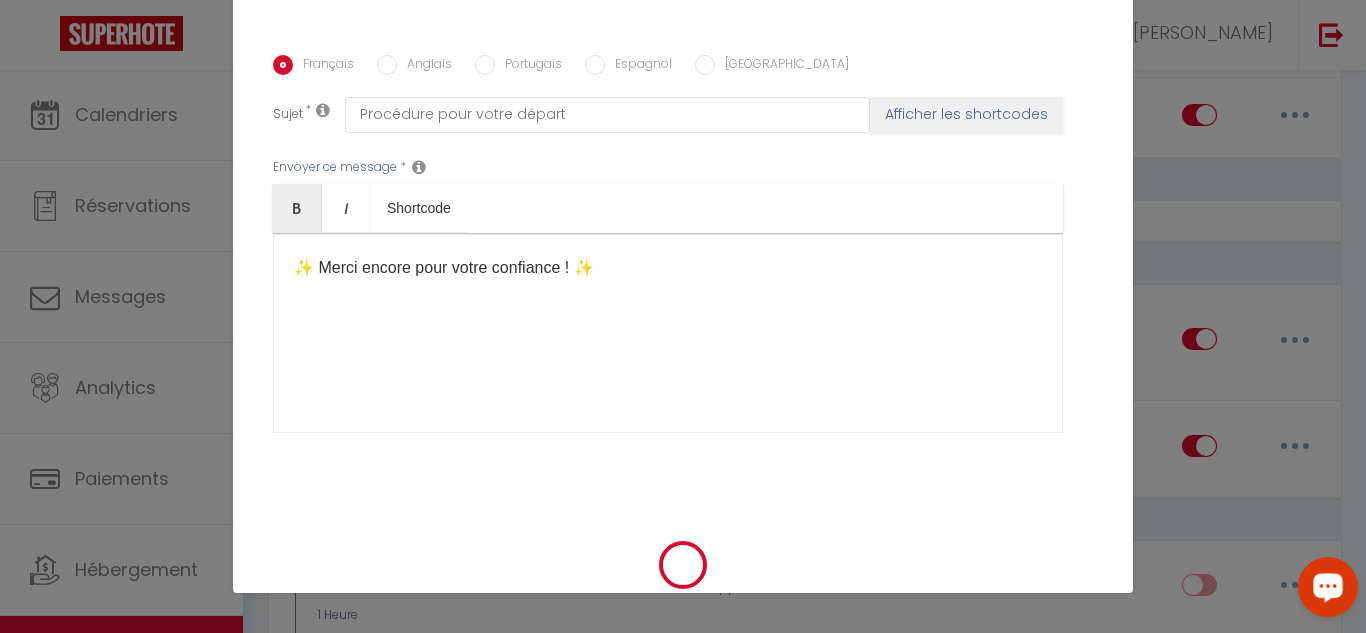 checkbox on "true" 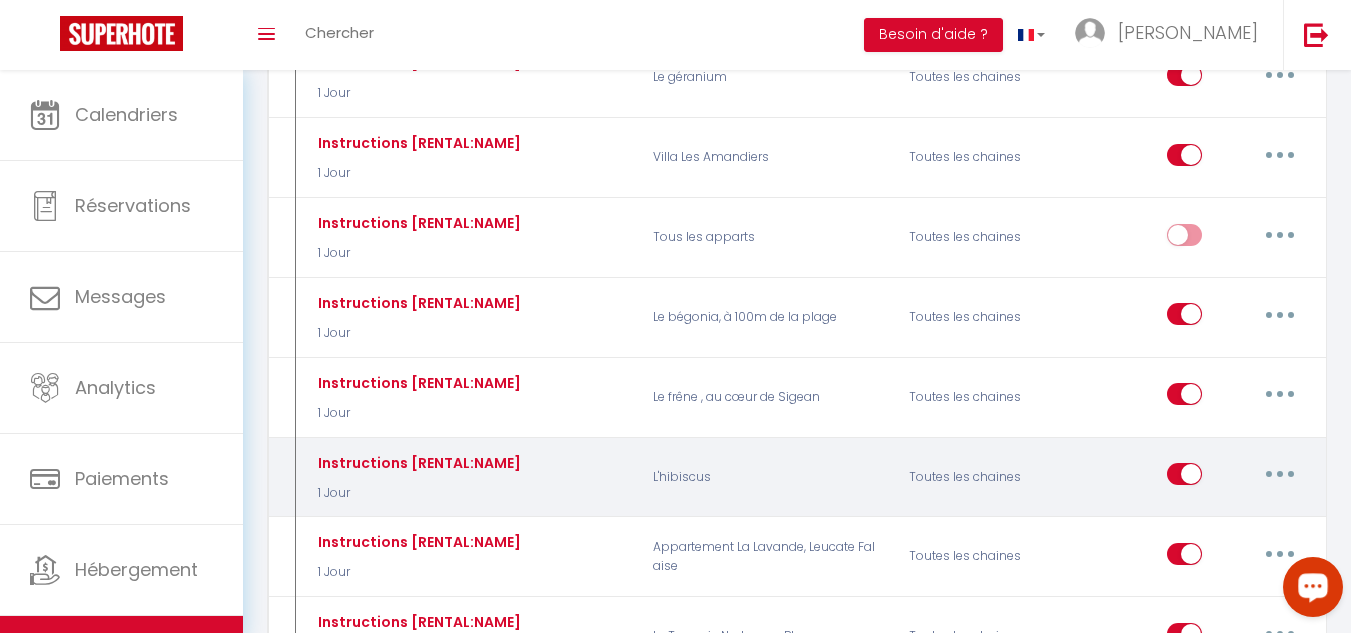 scroll, scrollTop: 1600, scrollLeft: 0, axis: vertical 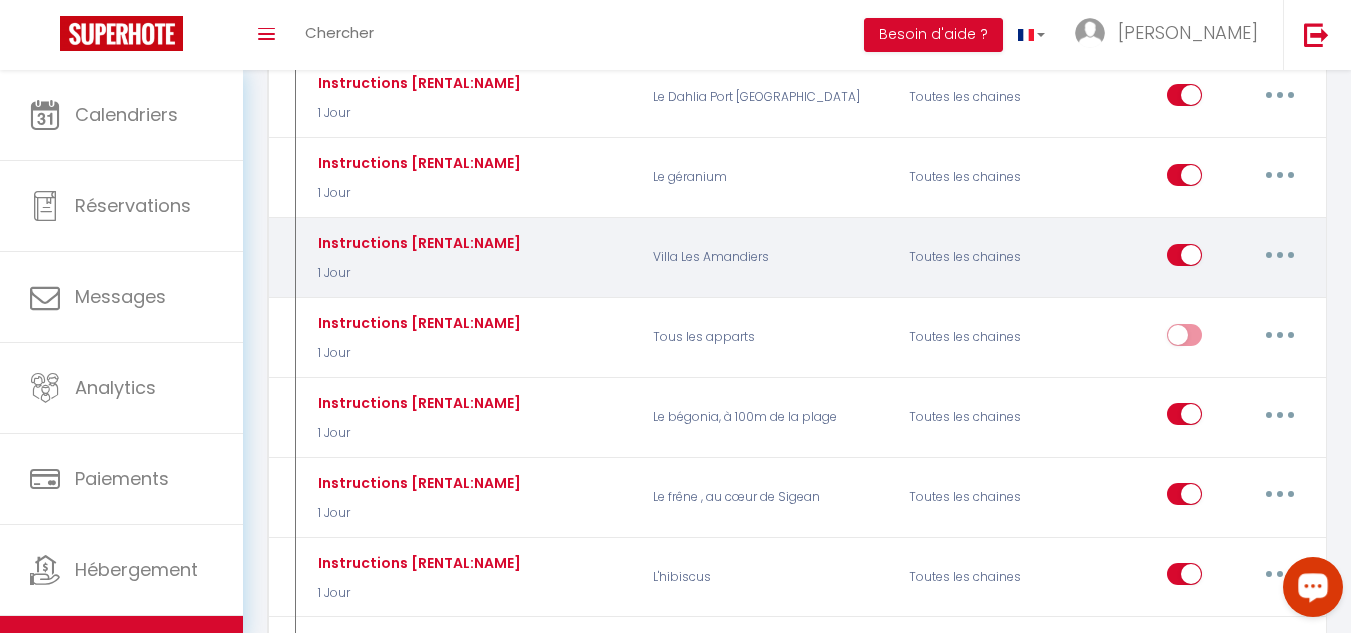 click at bounding box center [1280, 255] 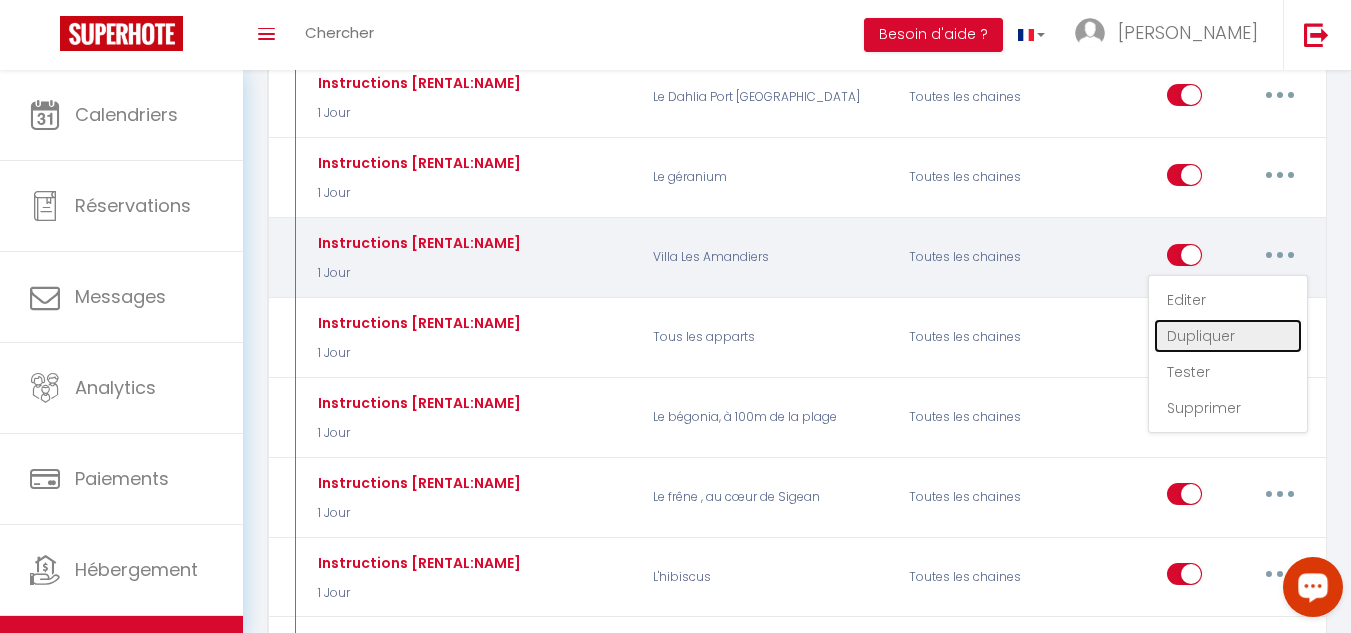 click on "Dupliquer" at bounding box center [1228, 336] 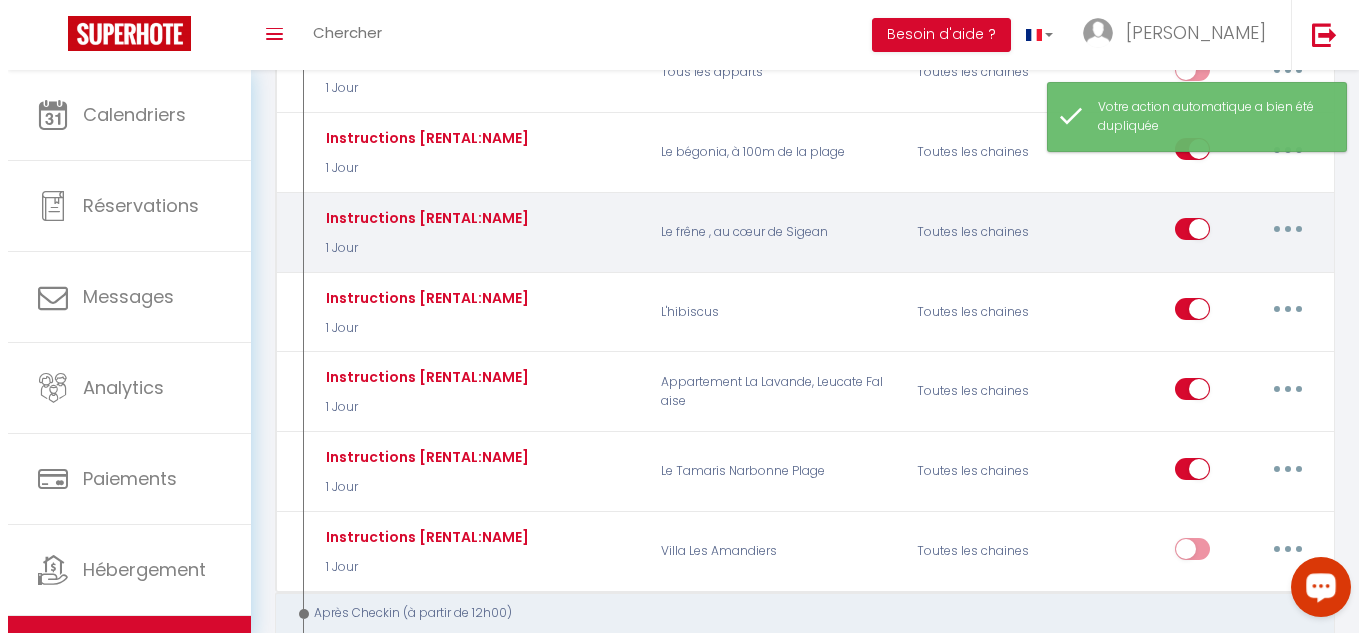 scroll, scrollTop: 1900, scrollLeft: 0, axis: vertical 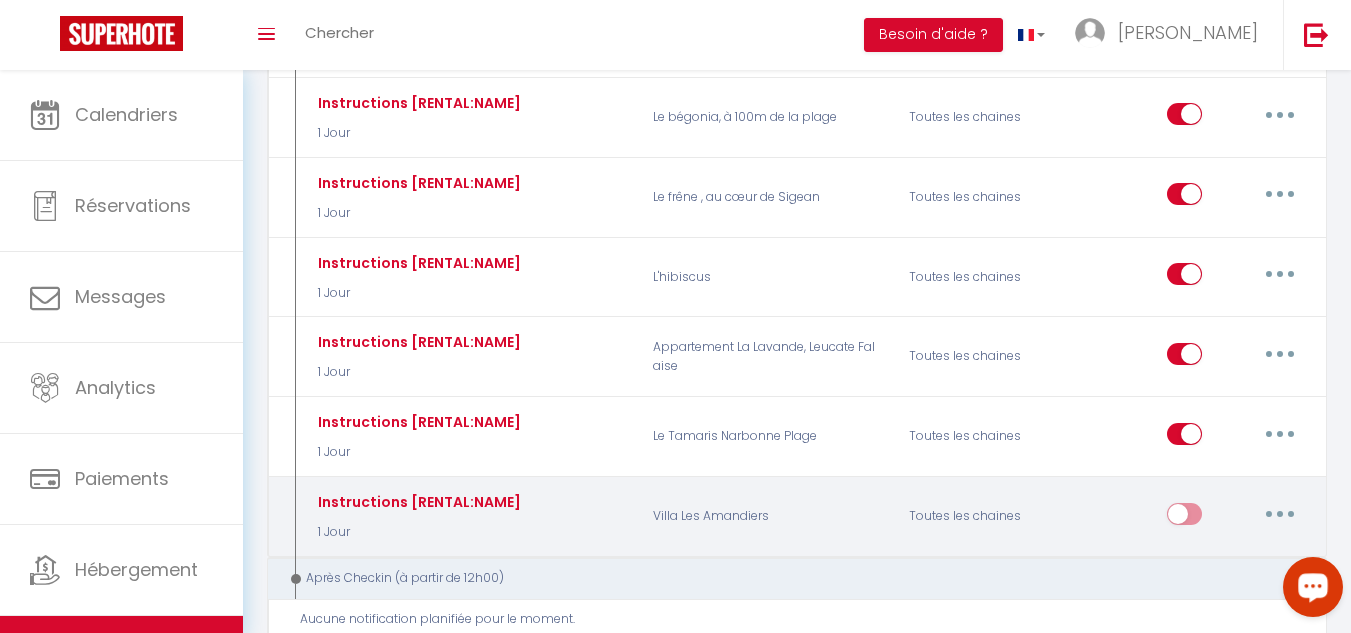 click at bounding box center (1280, 514) 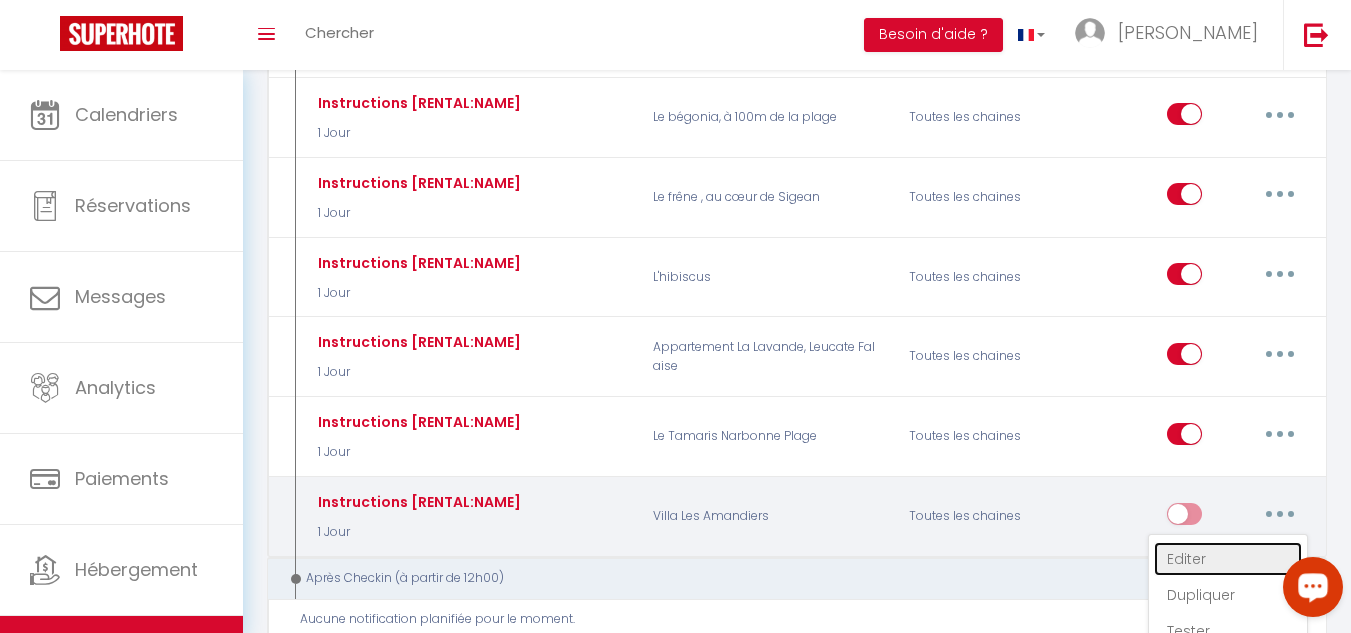 click on "Editer" at bounding box center [1228, 559] 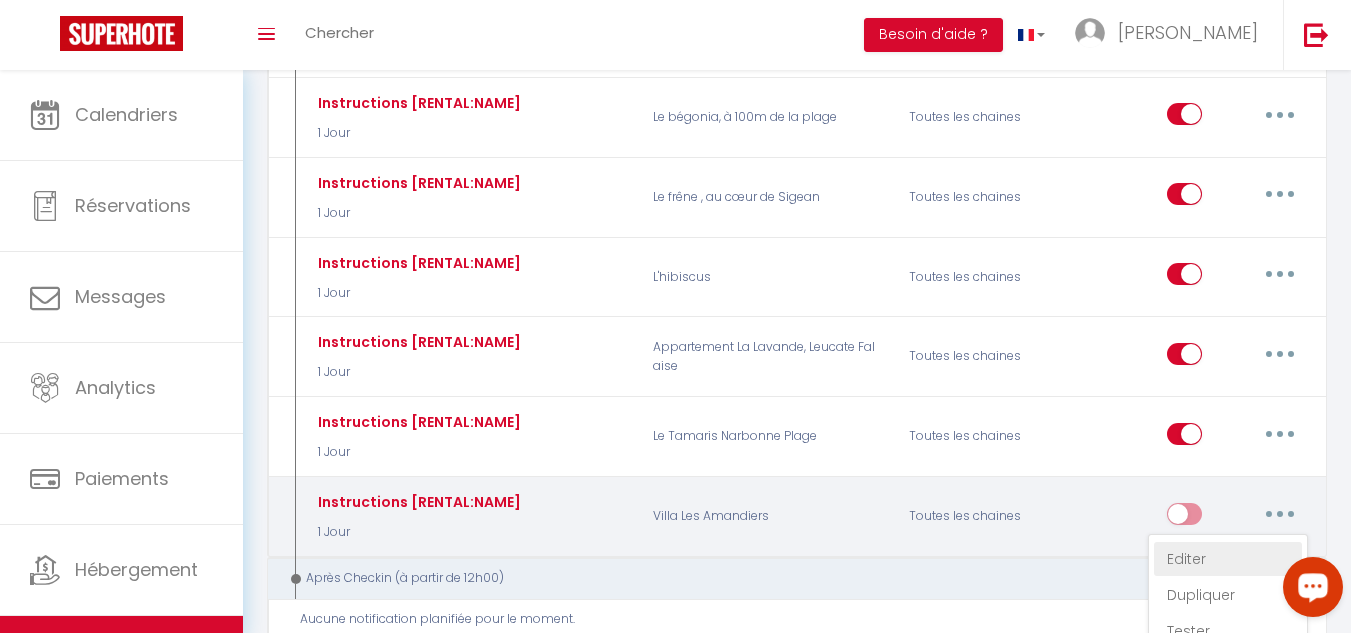 type on "Instructions [RENTAL:NAME]" 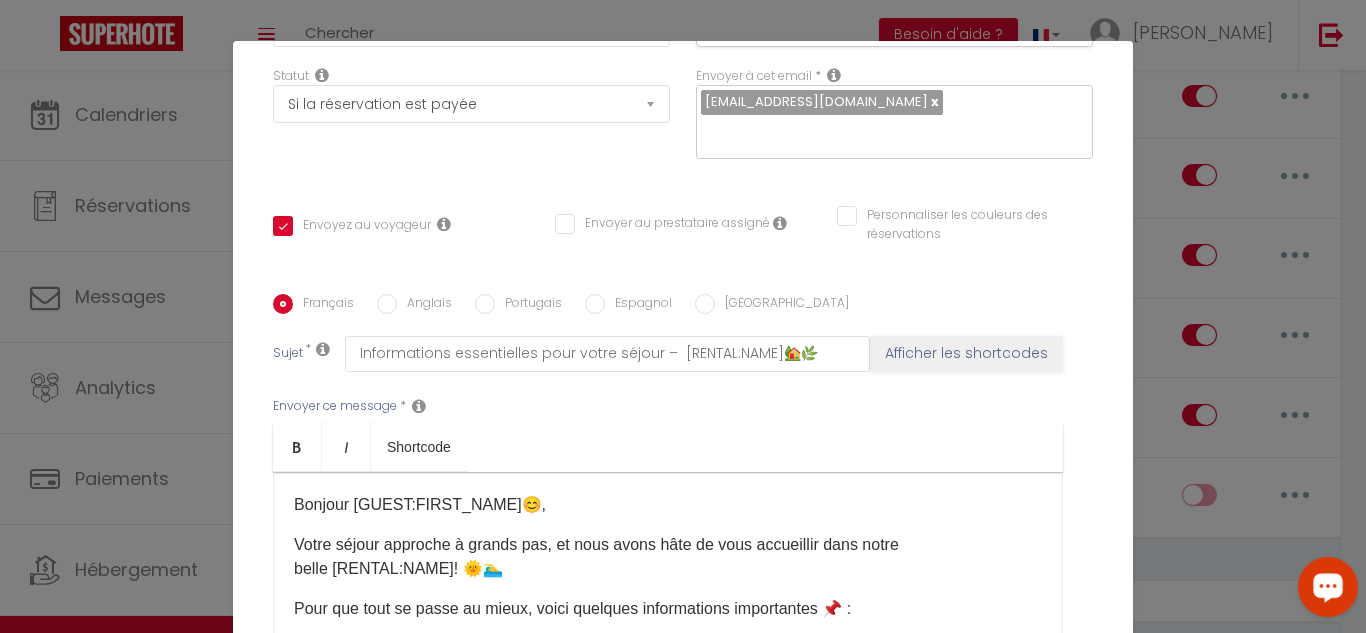 scroll, scrollTop: 400, scrollLeft: 0, axis: vertical 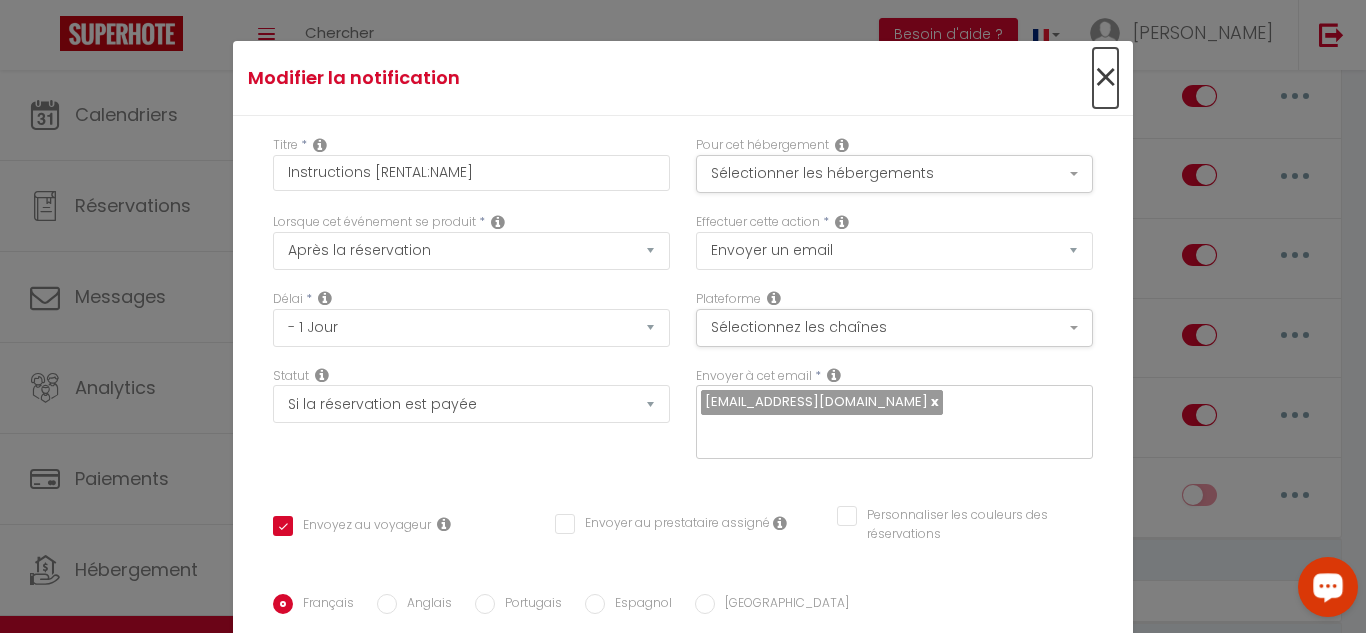 click on "×" at bounding box center [1105, 78] 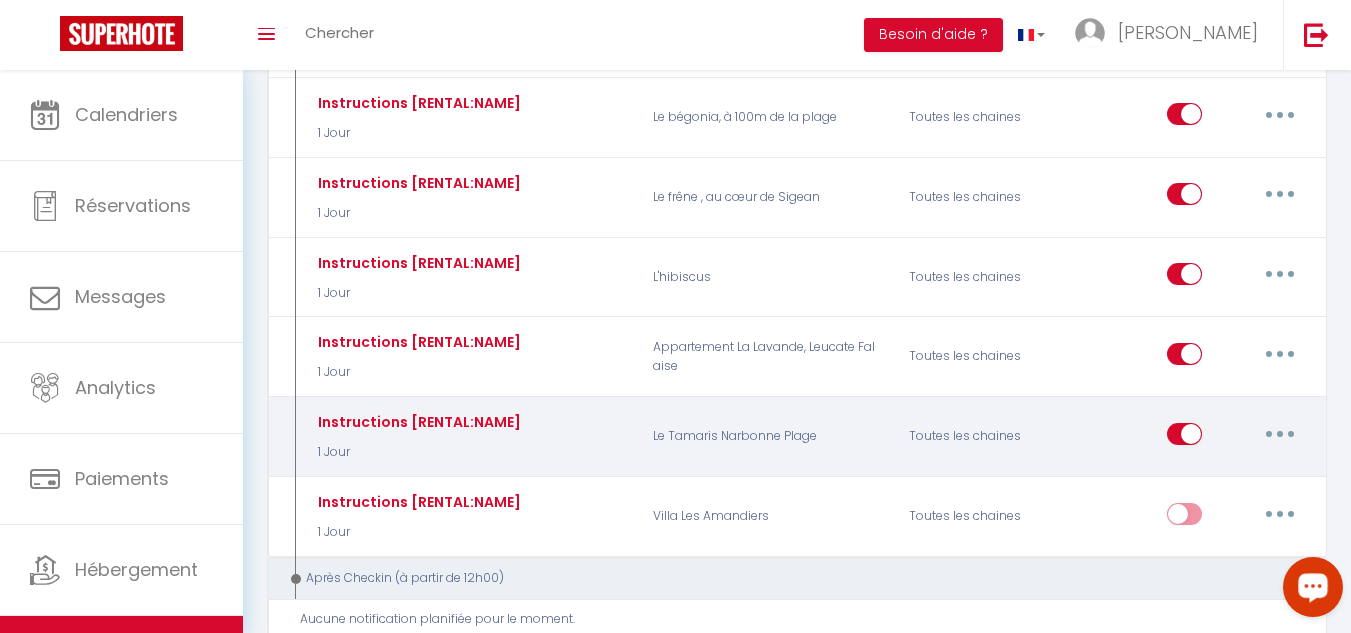 click at bounding box center [1280, 434] 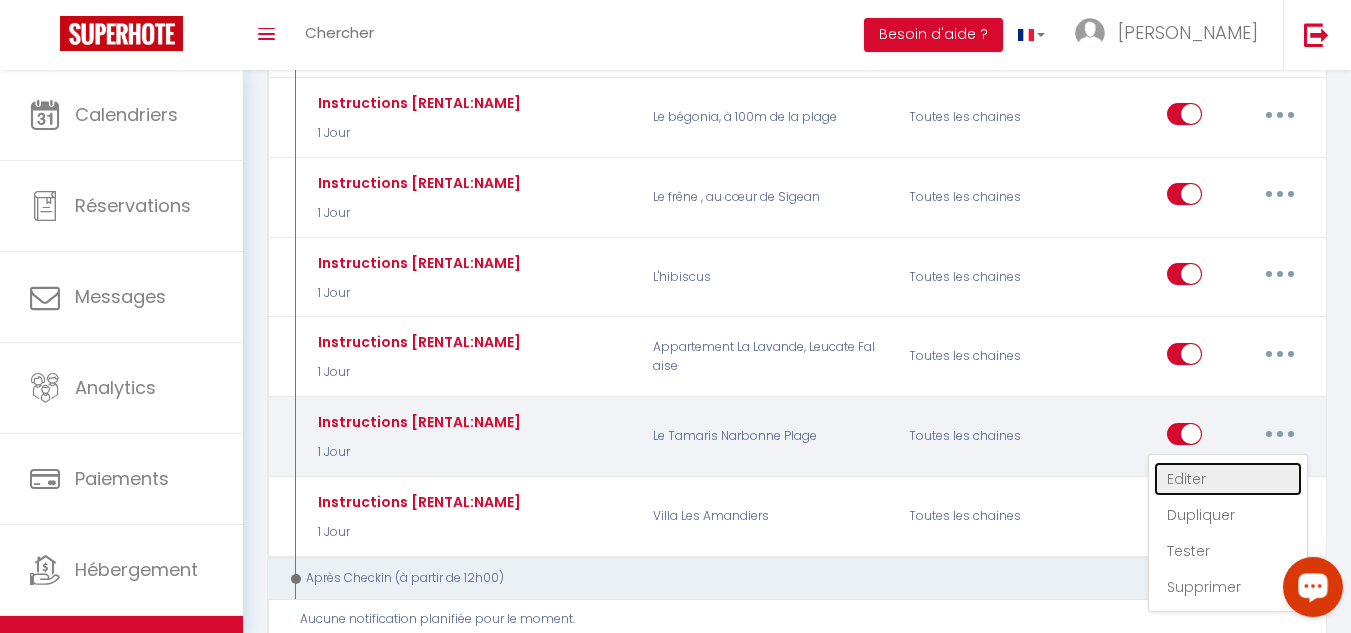click on "Editer" at bounding box center [1228, 479] 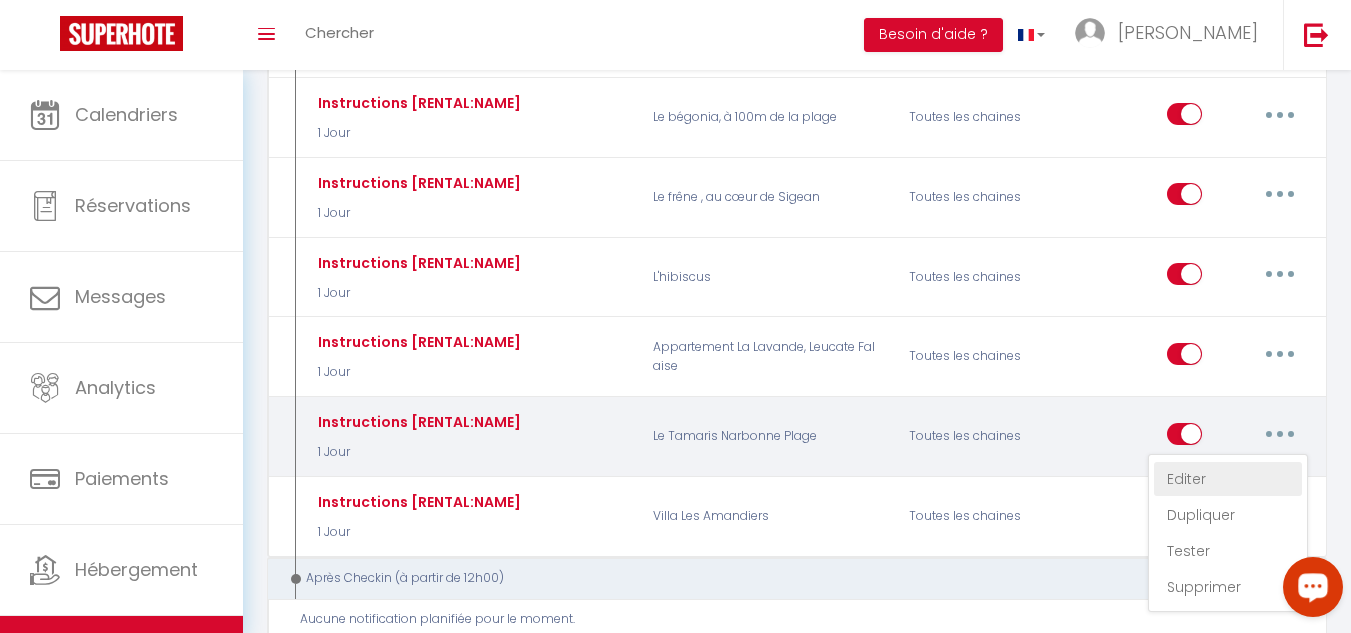 checkbox on "true" 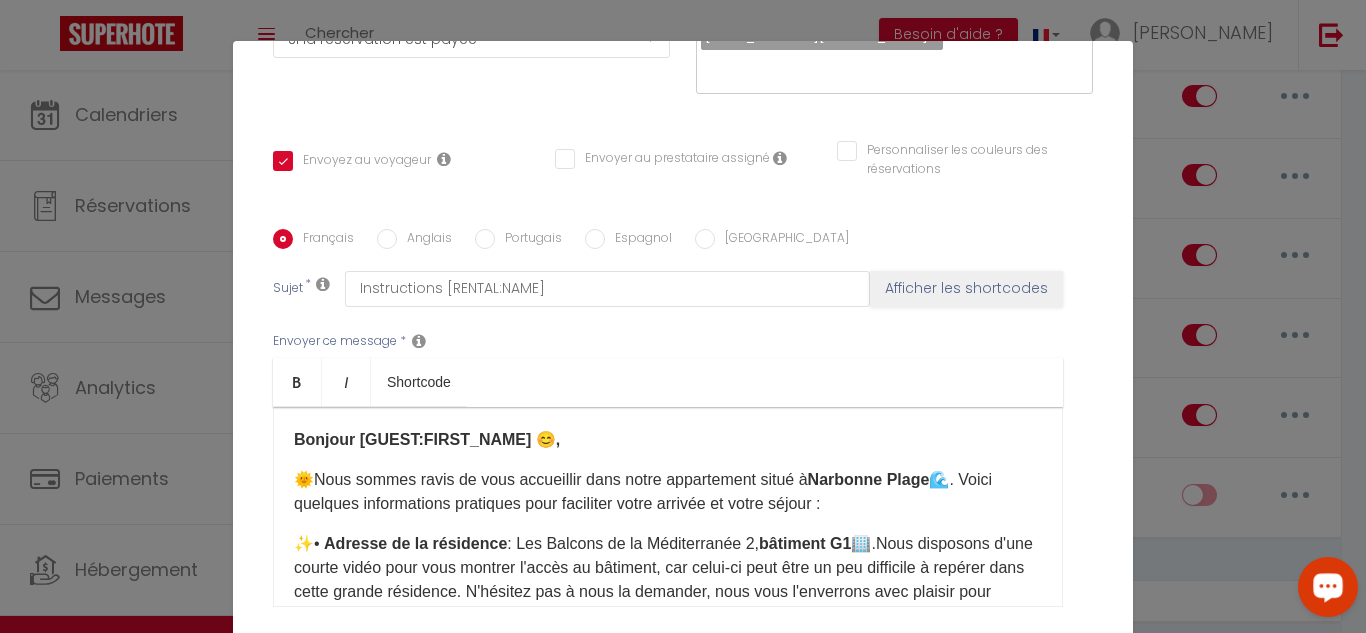 scroll, scrollTop: 400, scrollLeft: 0, axis: vertical 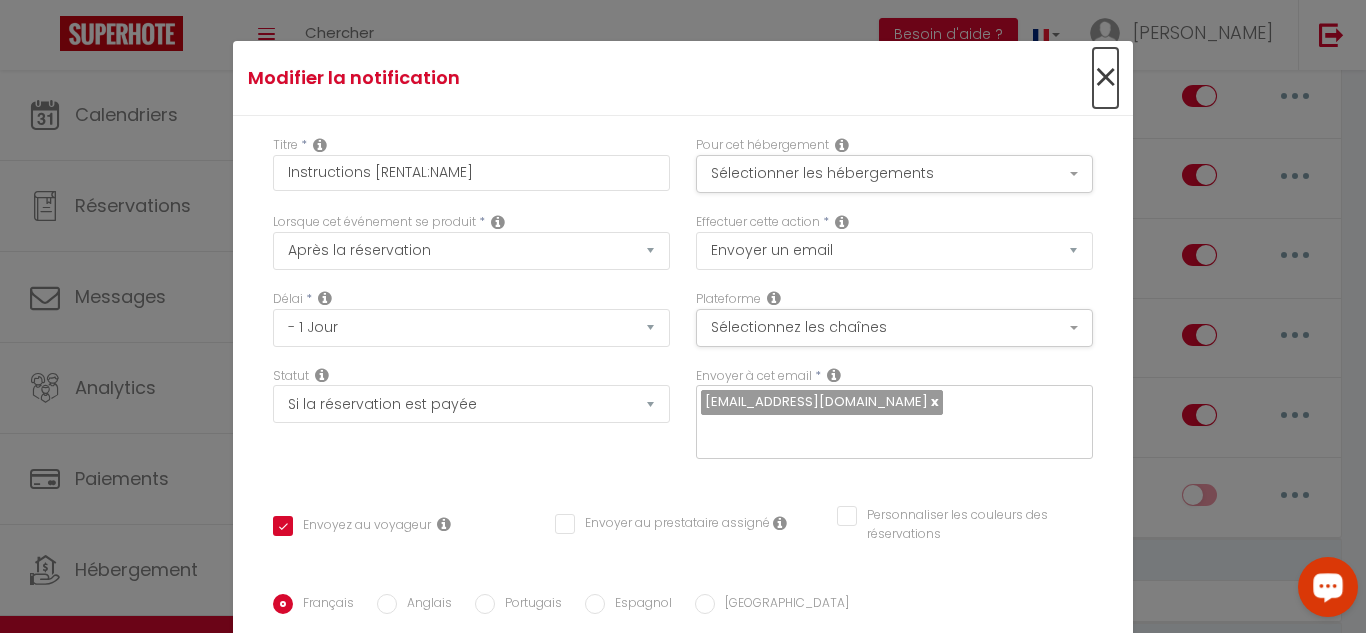 click on "×" at bounding box center (1105, 78) 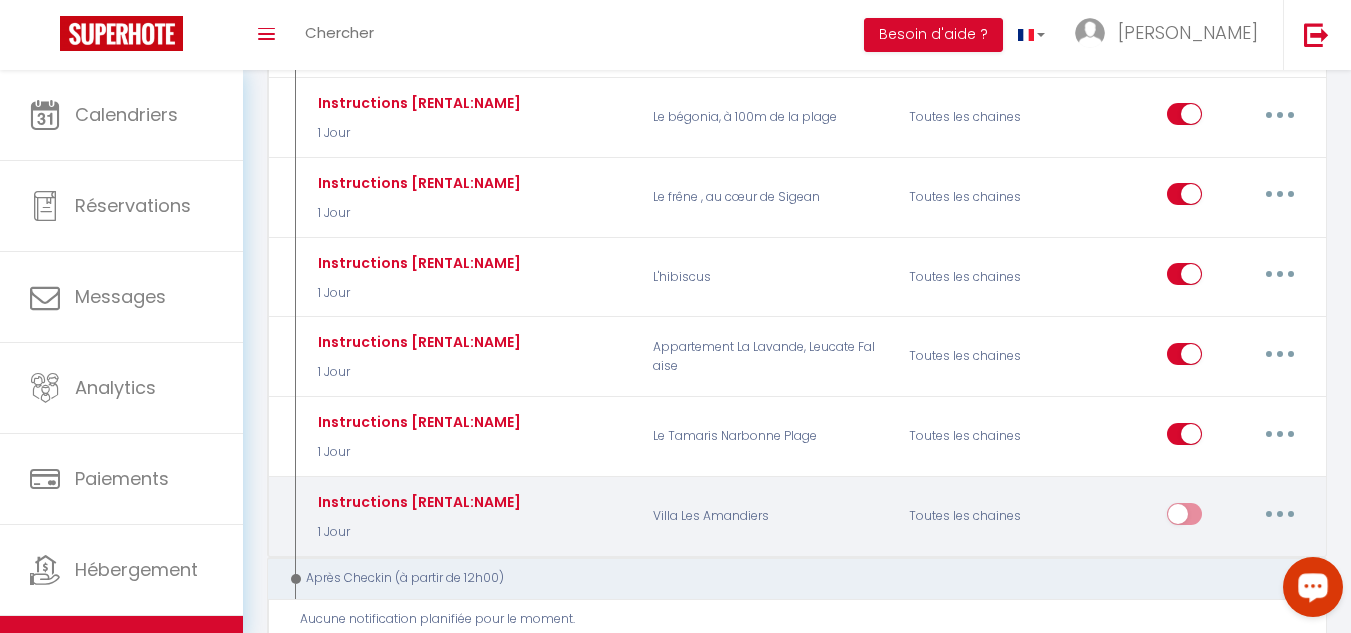 click at bounding box center (1280, 514) 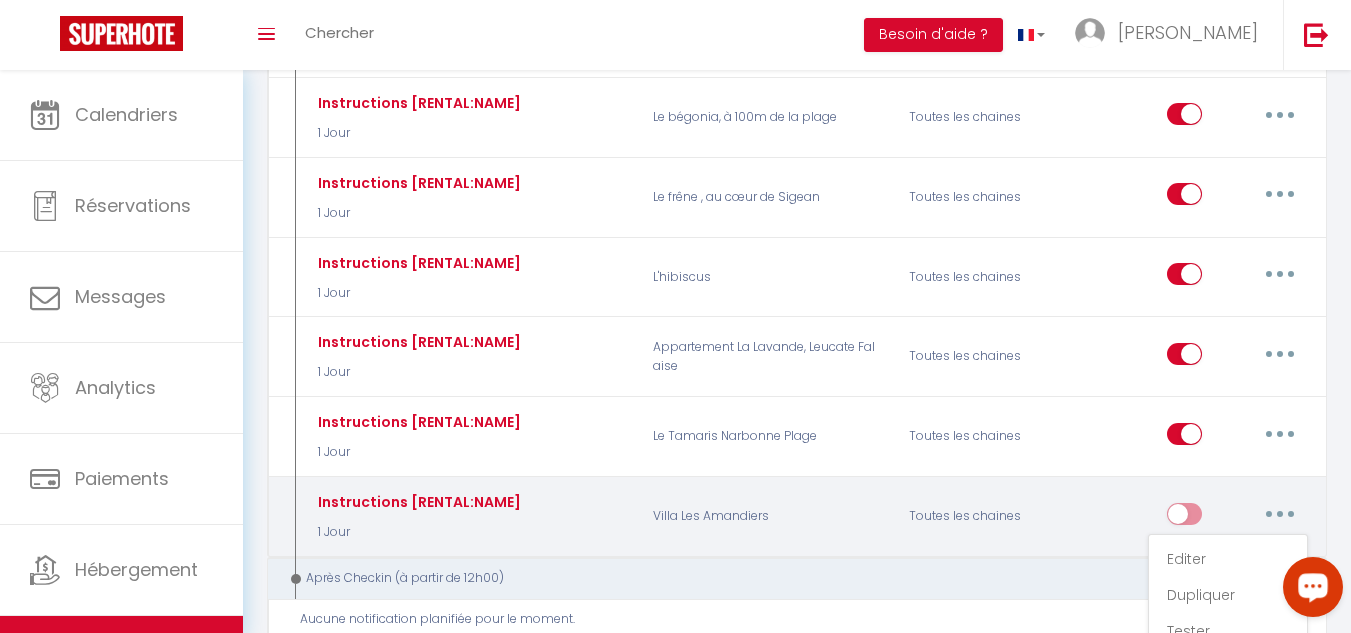 click on "Supprimer" at bounding box center [1228, 667] 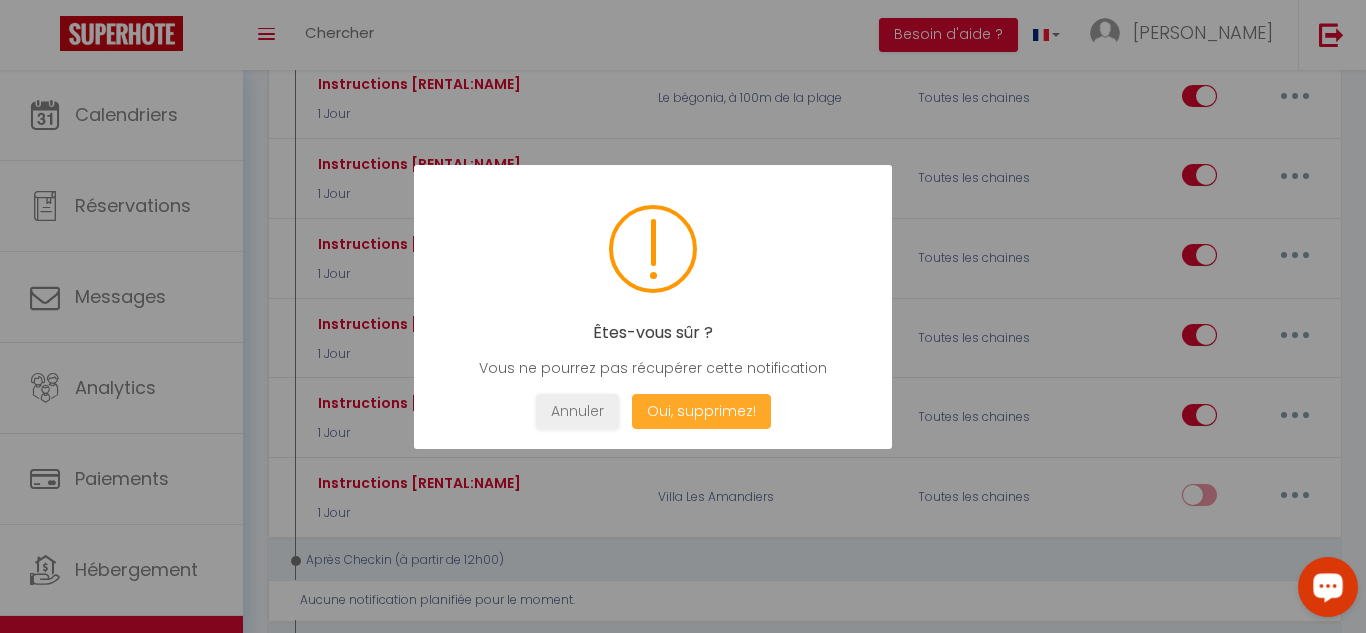 click on "Oui, supprimez!" at bounding box center (701, 411) 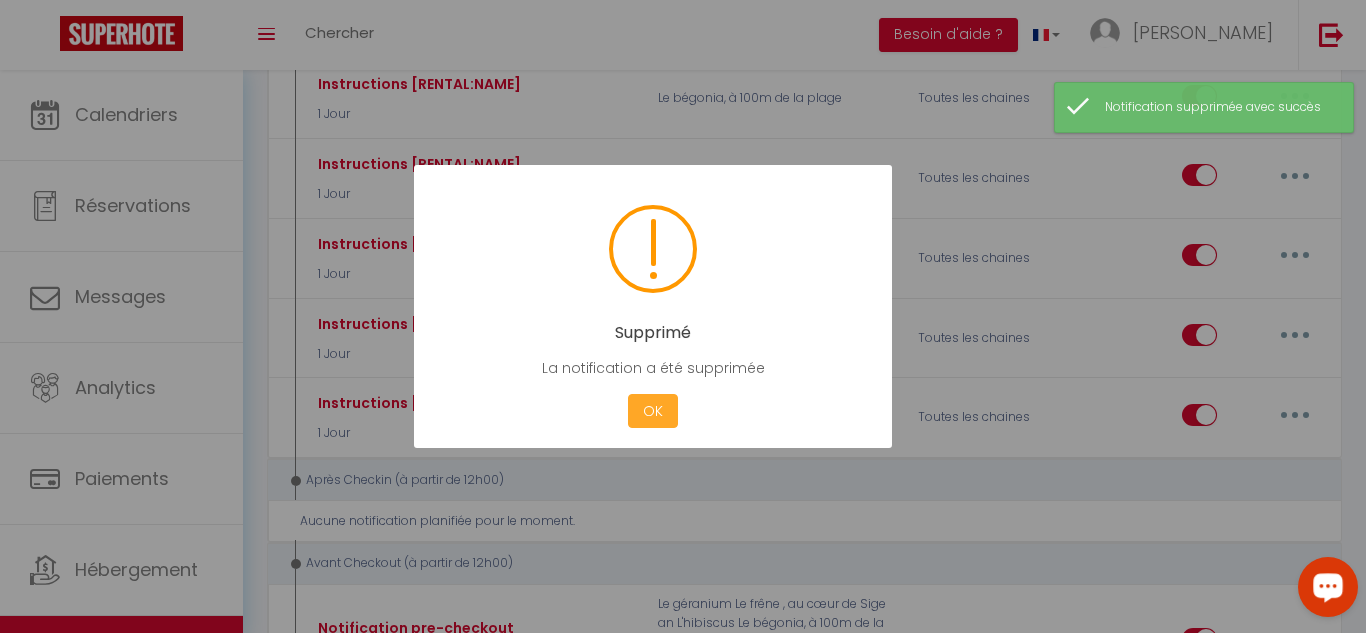 click on "OK" at bounding box center [653, 411] 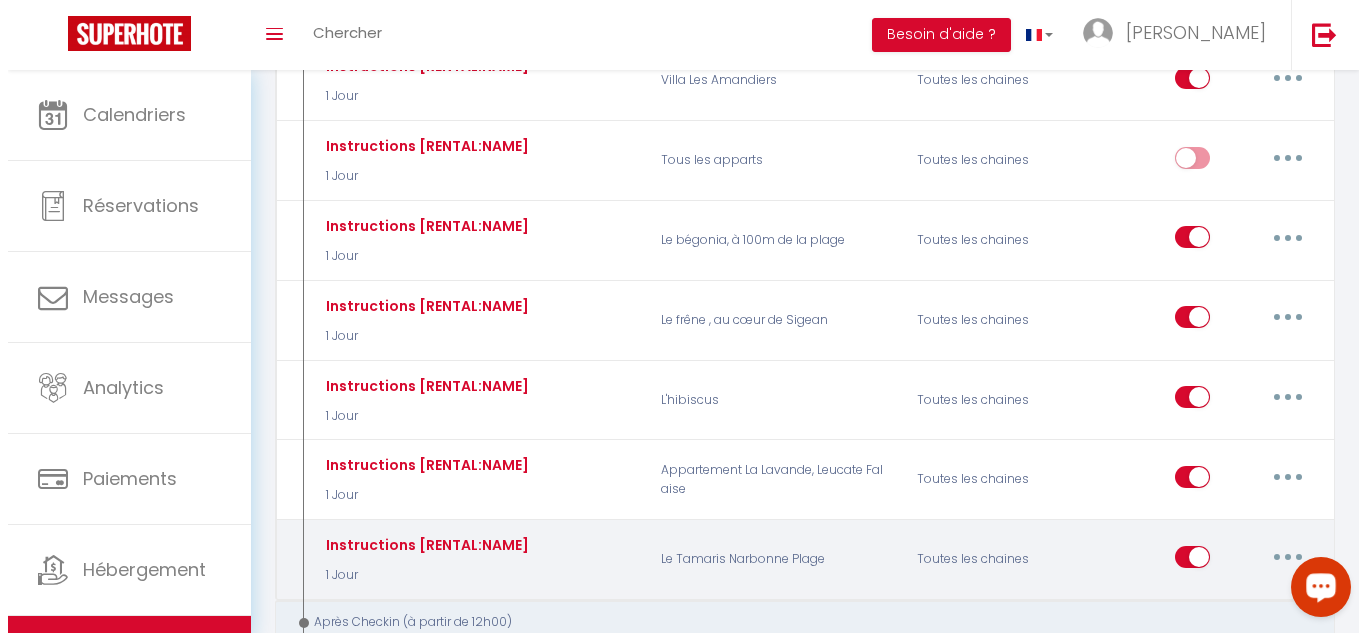 scroll, scrollTop: 1800, scrollLeft: 0, axis: vertical 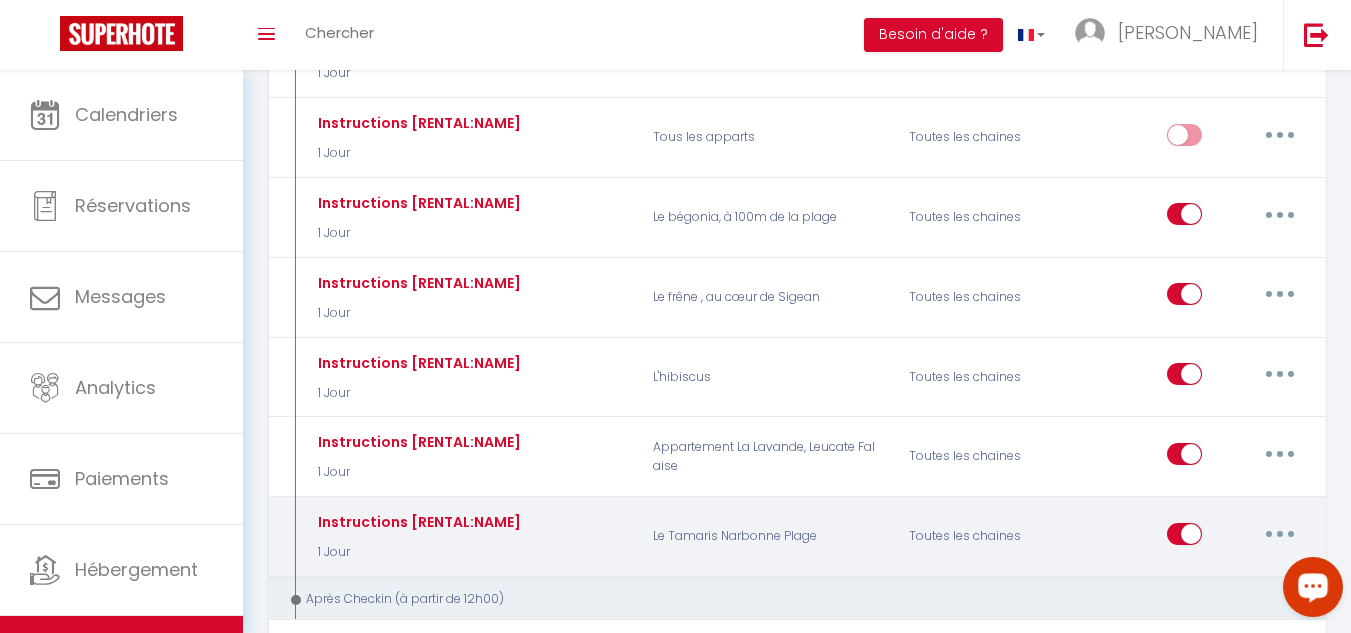click at bounding box center [1280, 534] 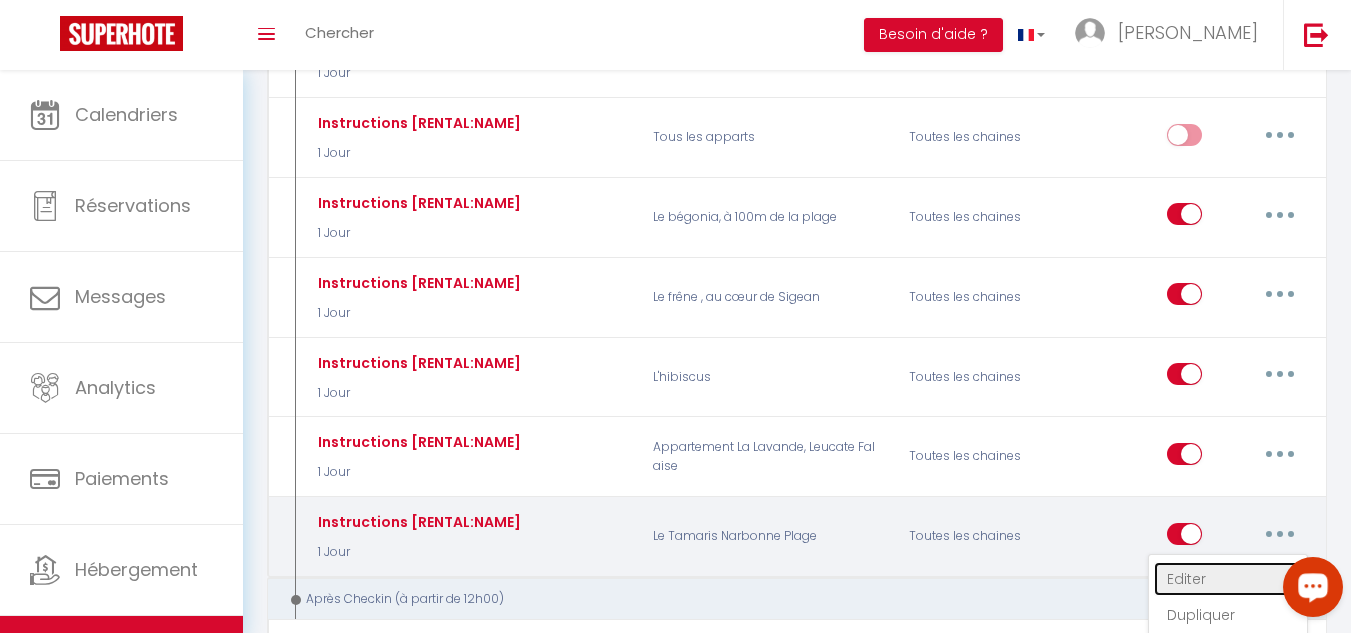 click on "Editer" at bounding box center (1228, 579) 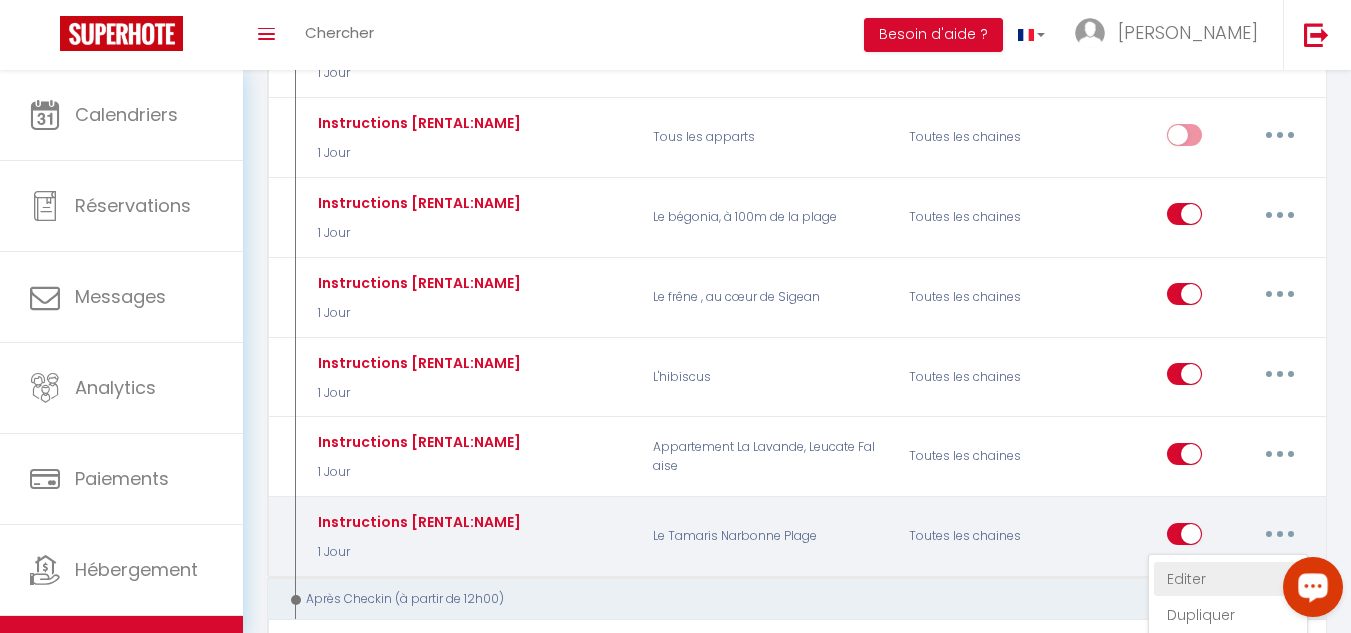 type on "Instructions [RENTAL:NAME]" 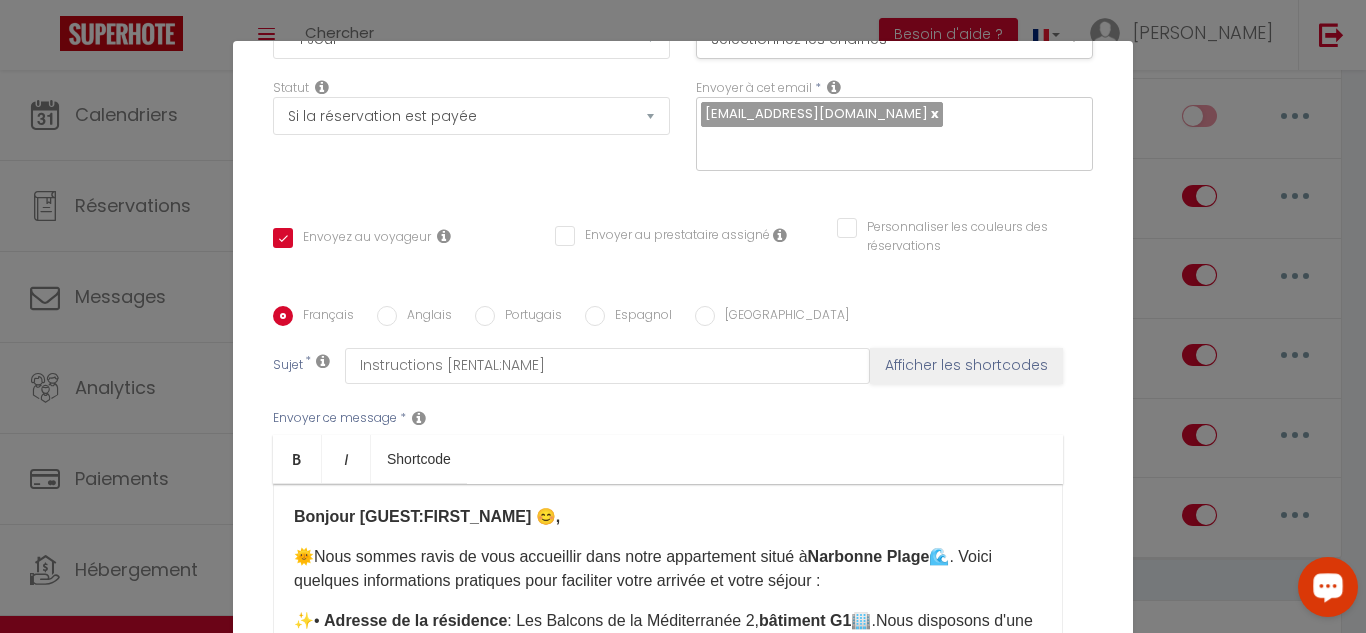 scroll, scrollTop: 400, scrollLeft: 0, axis: vertical 